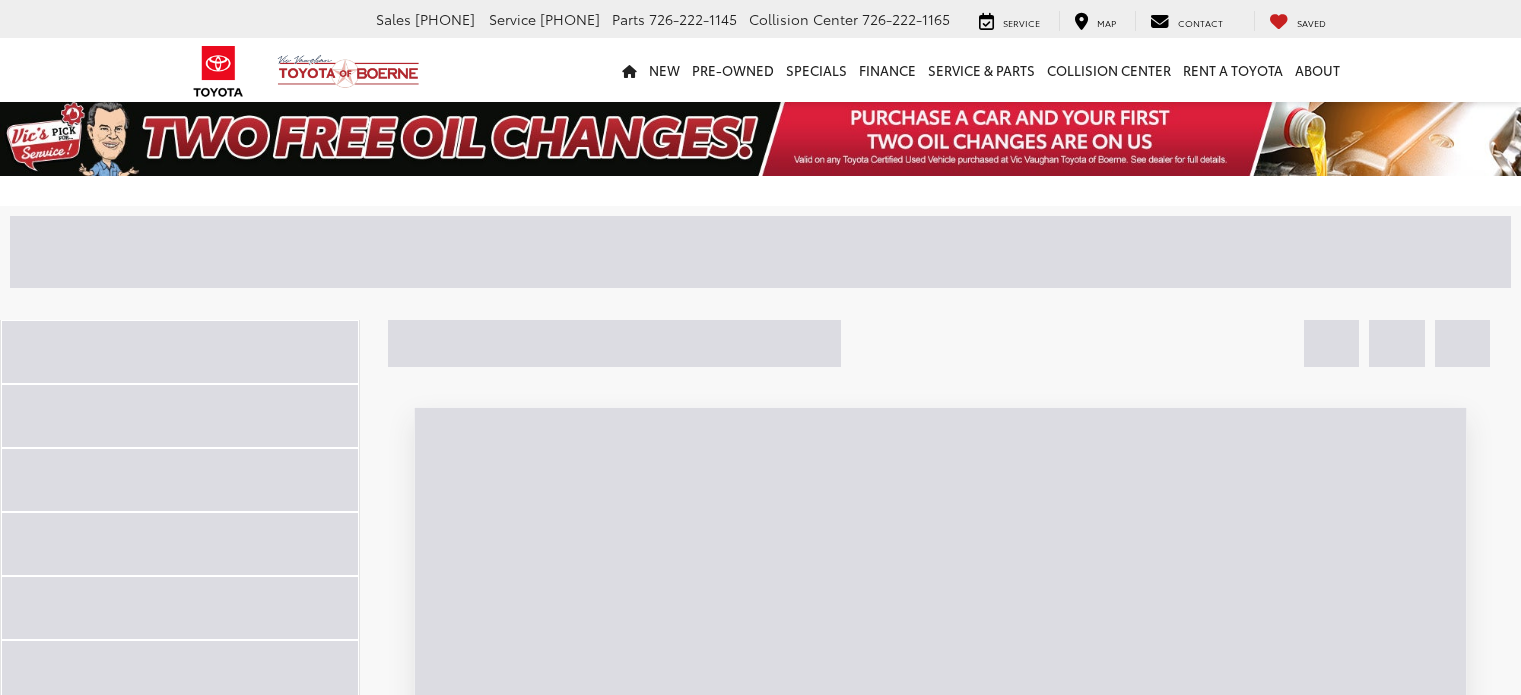 scroll, scrollTop: 0, scrollLeft: 0, axis: both 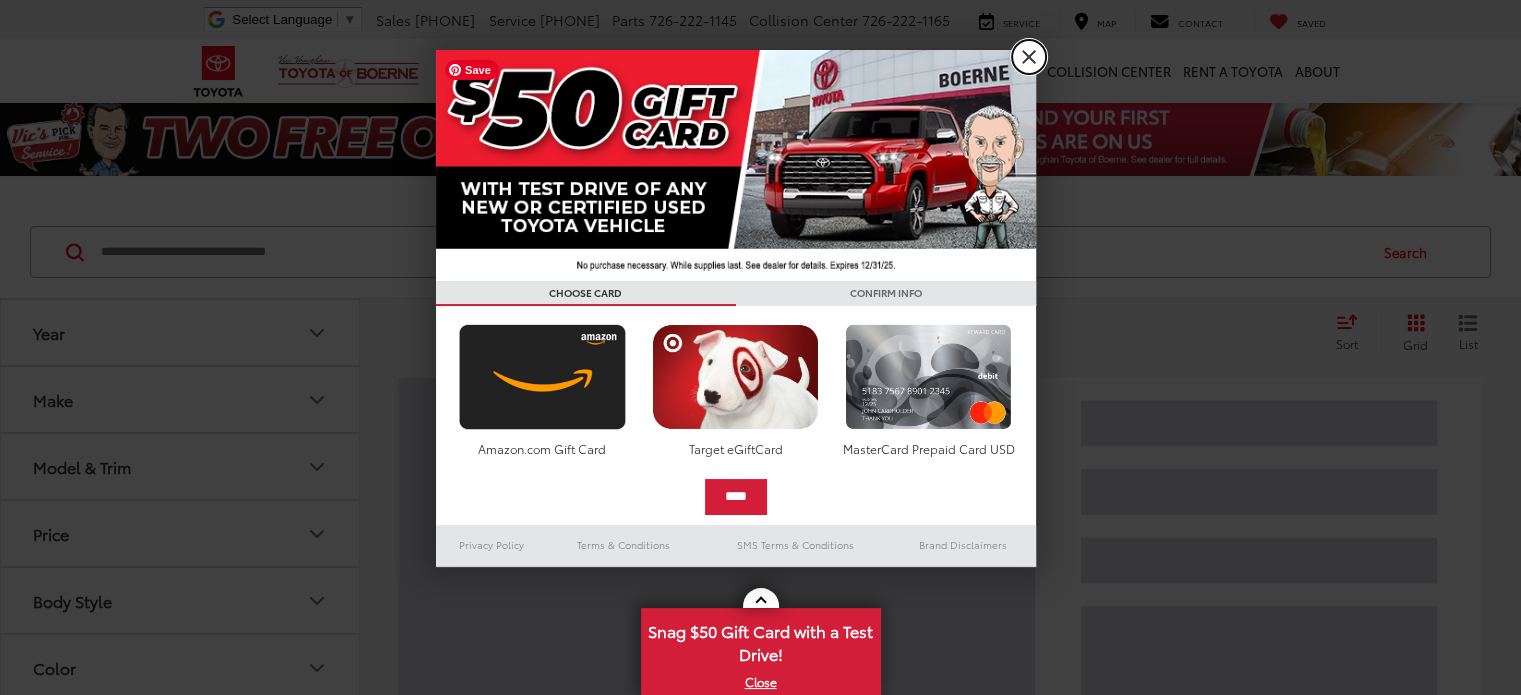 click on "X" at bounding box center (1029, 57) 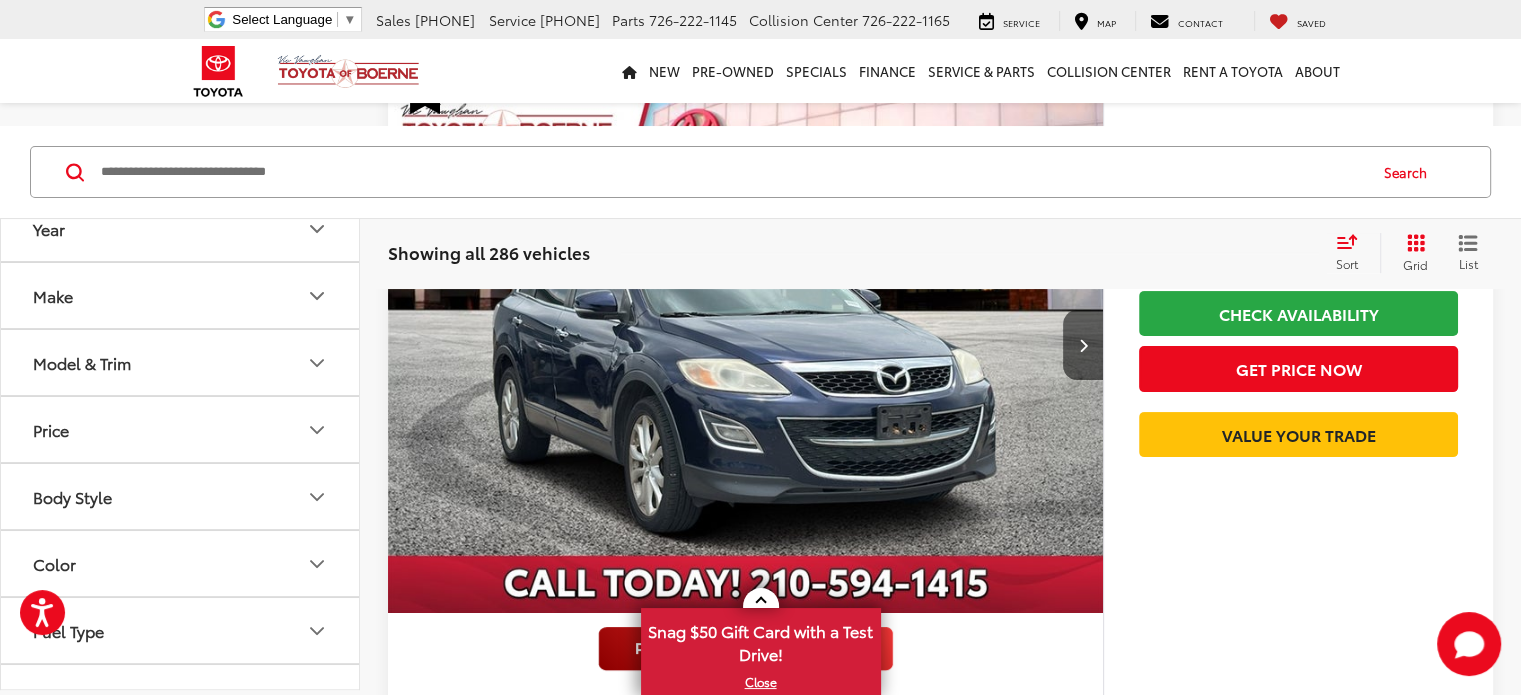 scroll, scrollTop: 299, scrollLeft: 0, axis: vertical 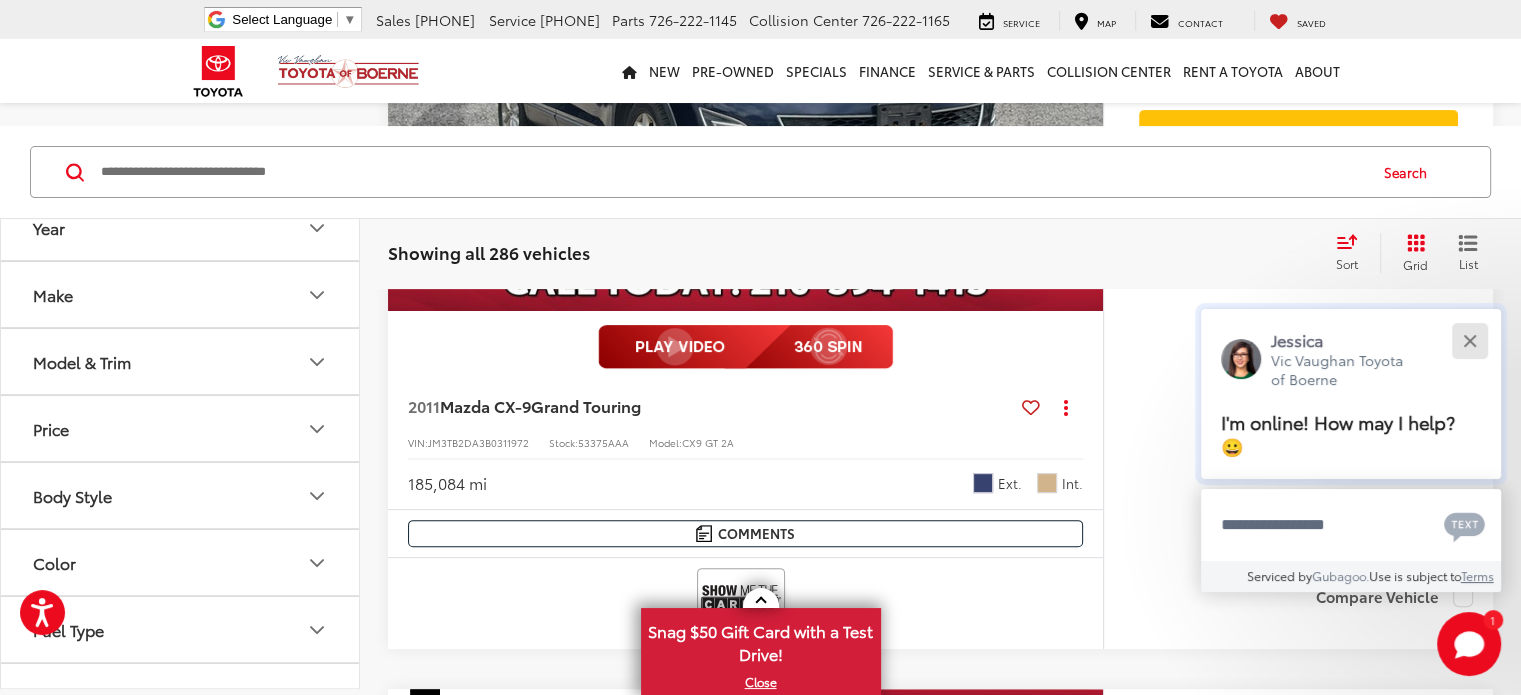 click at bounding box center [1469, 340] 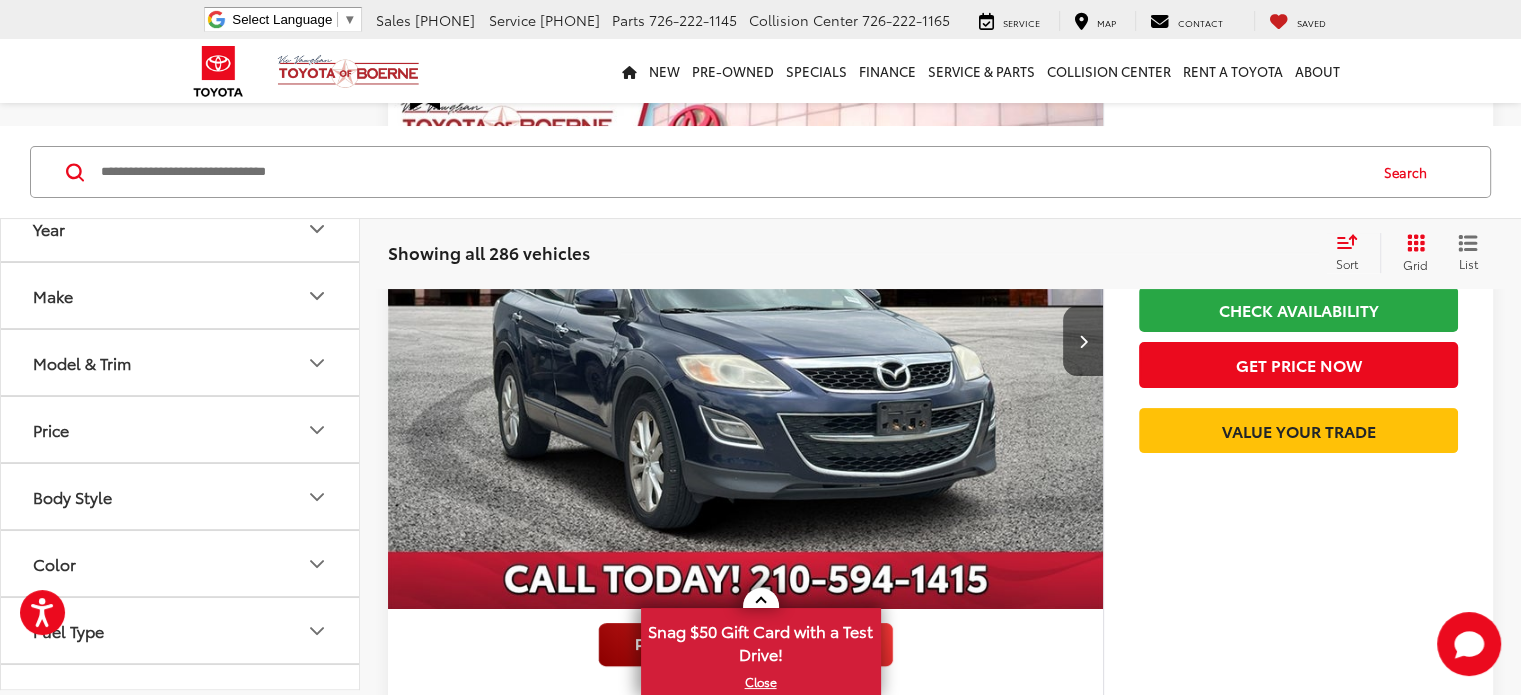 scroll, scrollTop: 299, scrollLeft: 0, axis: vertical 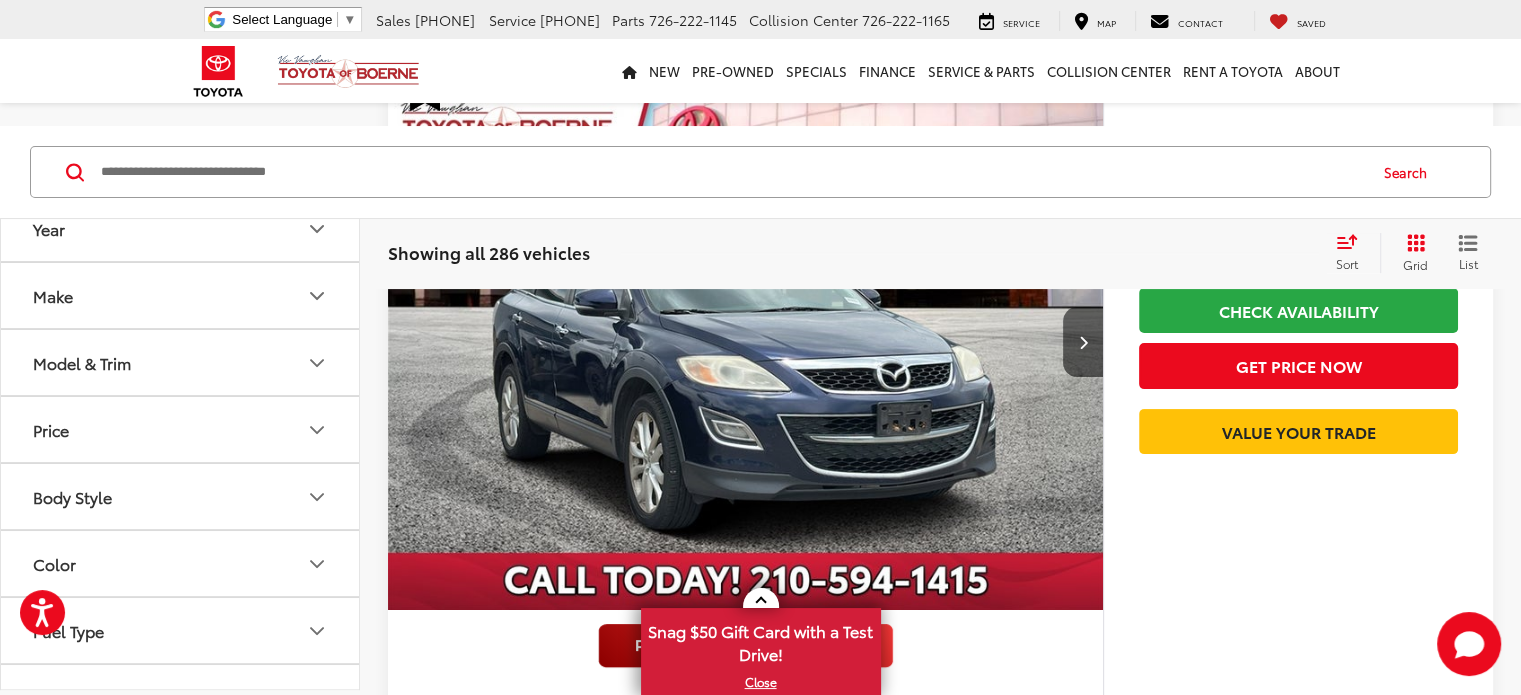 click on "Make" at bounding box center [181, 295] 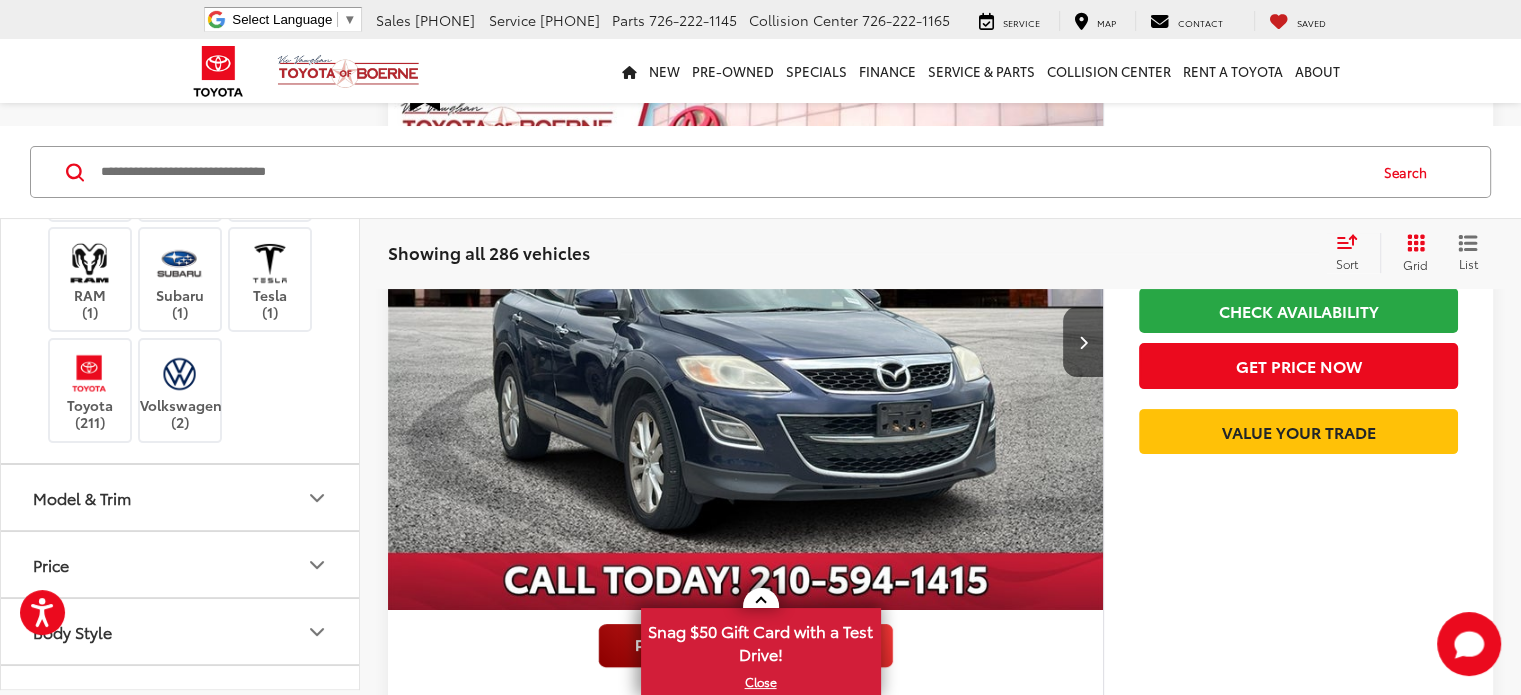 scroll, scrollTop: 499, scrollLeft: 0, axis: vertical 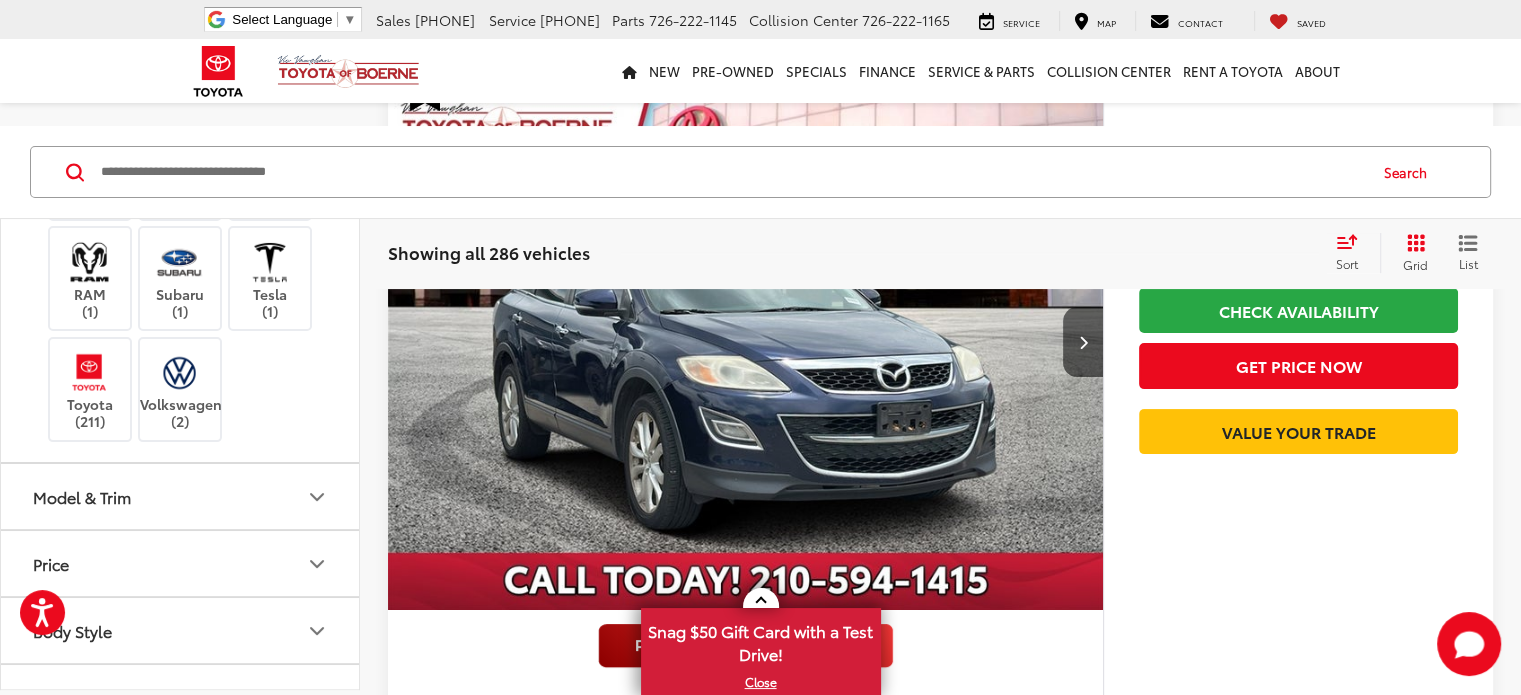 click on "Lexus   (4)" at bounding box center [90, 112] 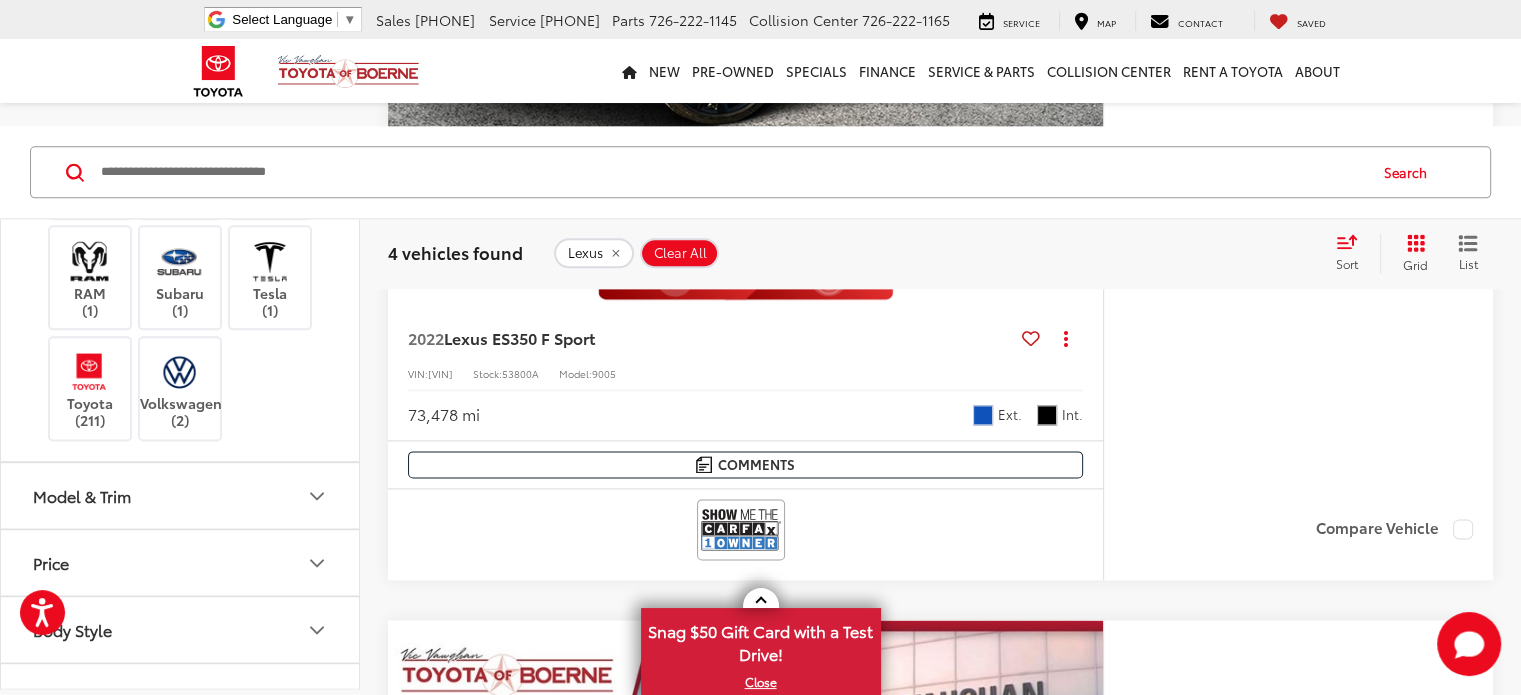 scroll, scrollTop: 2497, scrollLeft: 0, axis: vertical 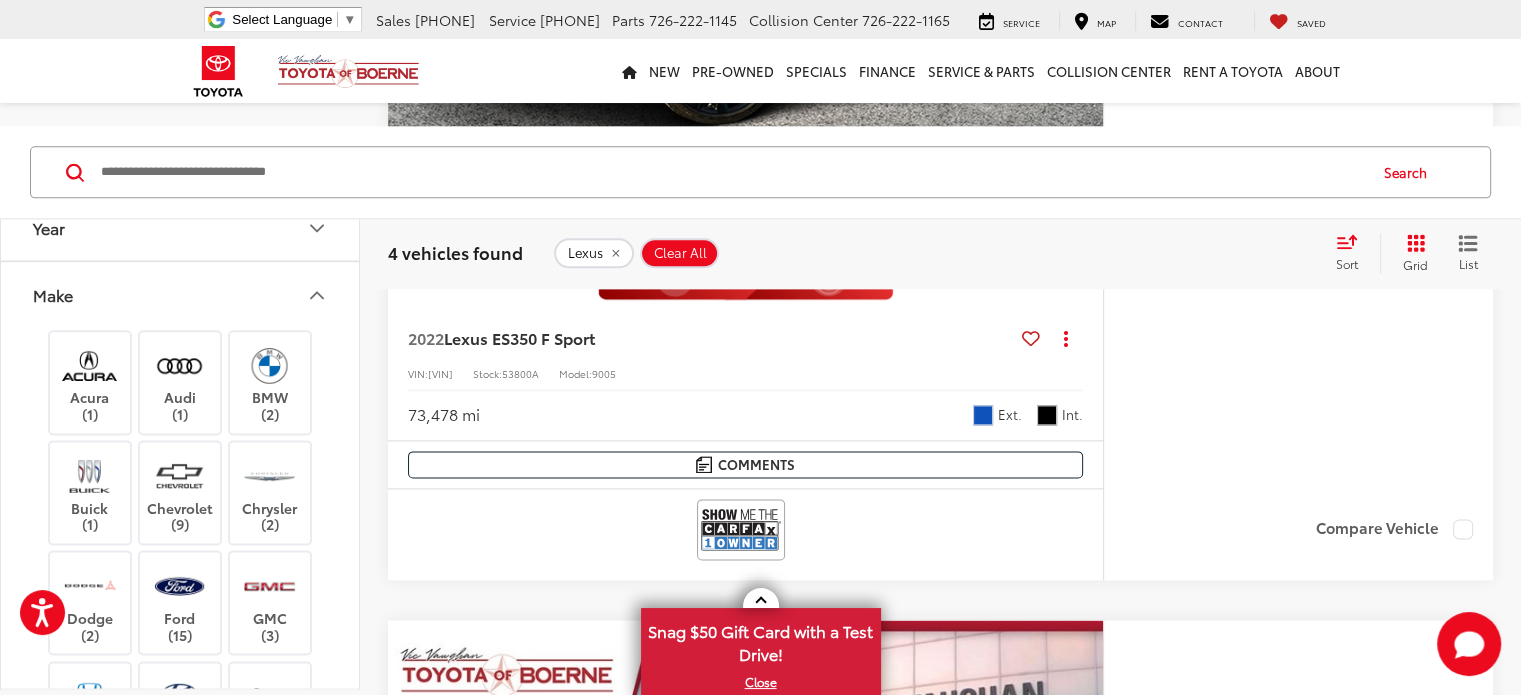 click 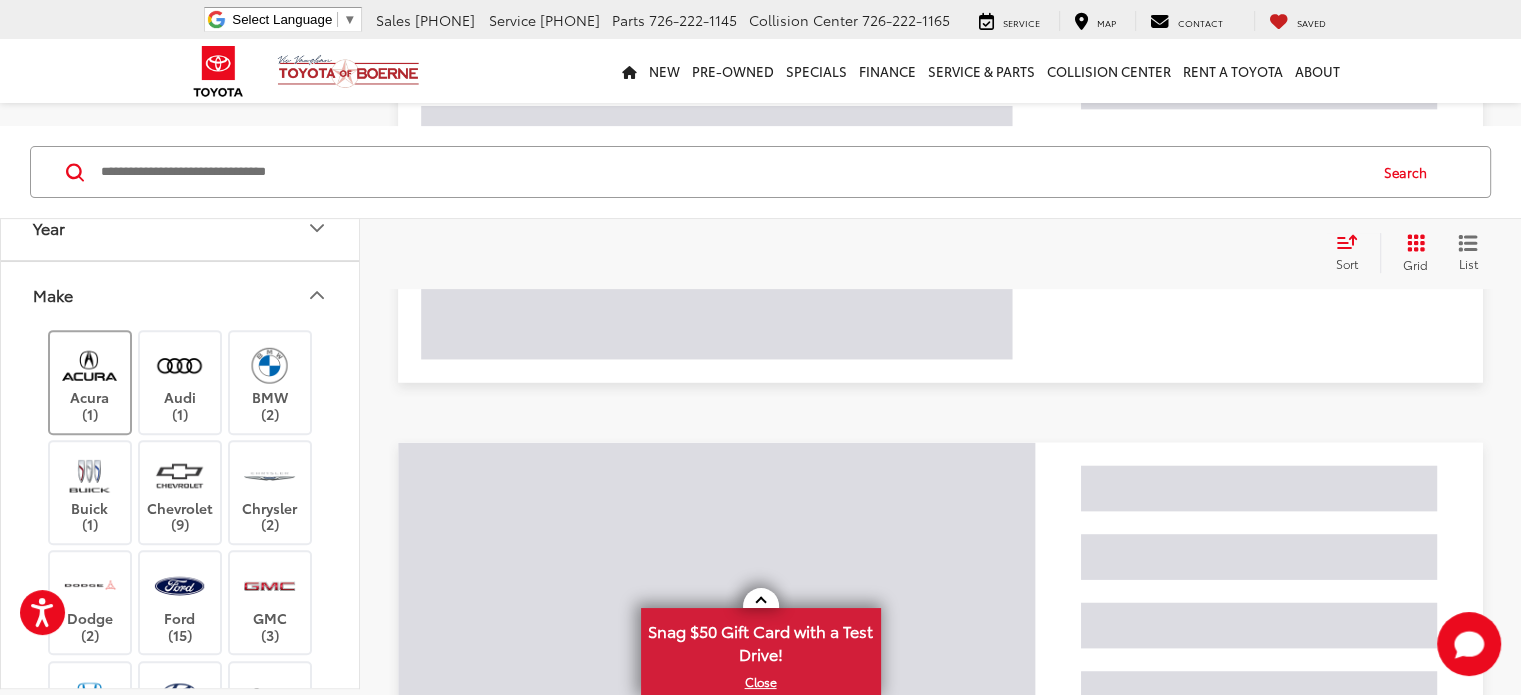 scroll, scrollTop: 80, scrollLeft: 0, axis: vertical 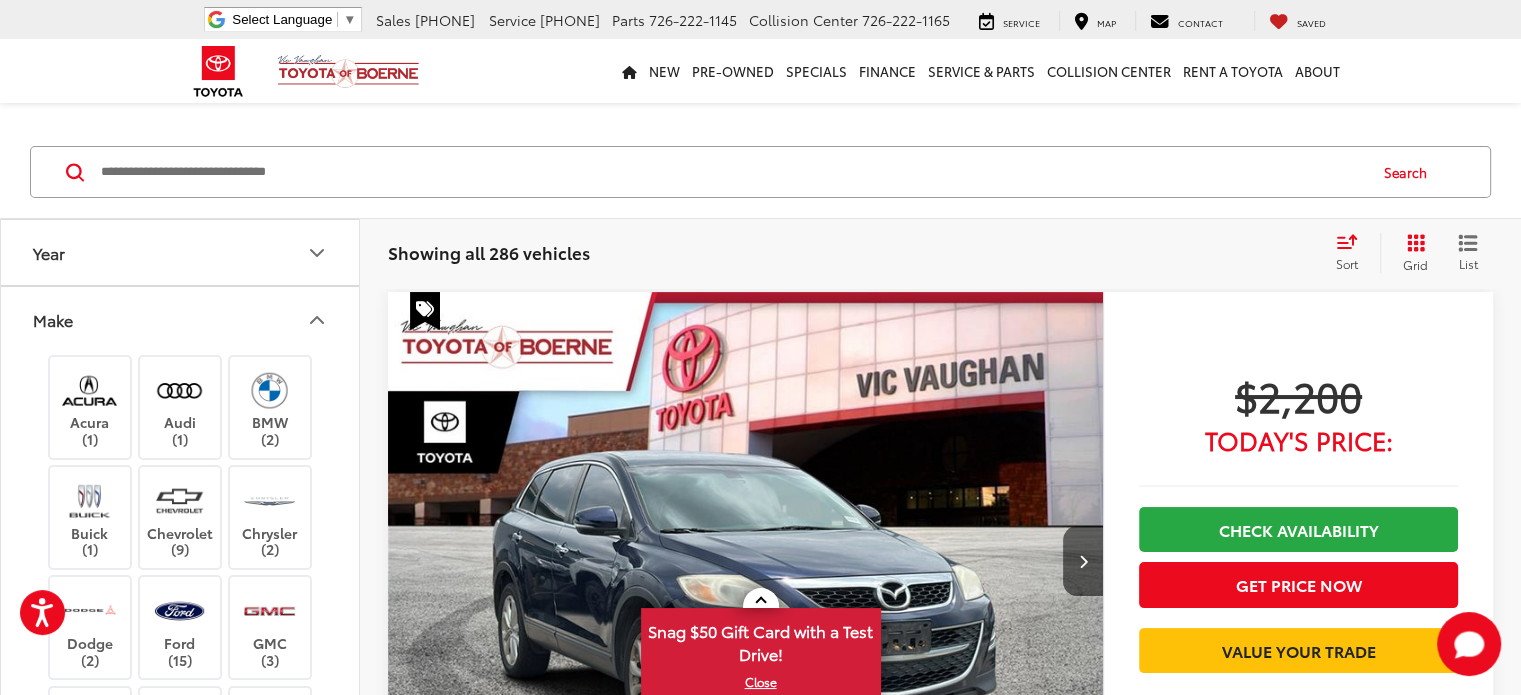 click on "BMW   (2)" at bounding box center [270, 407] 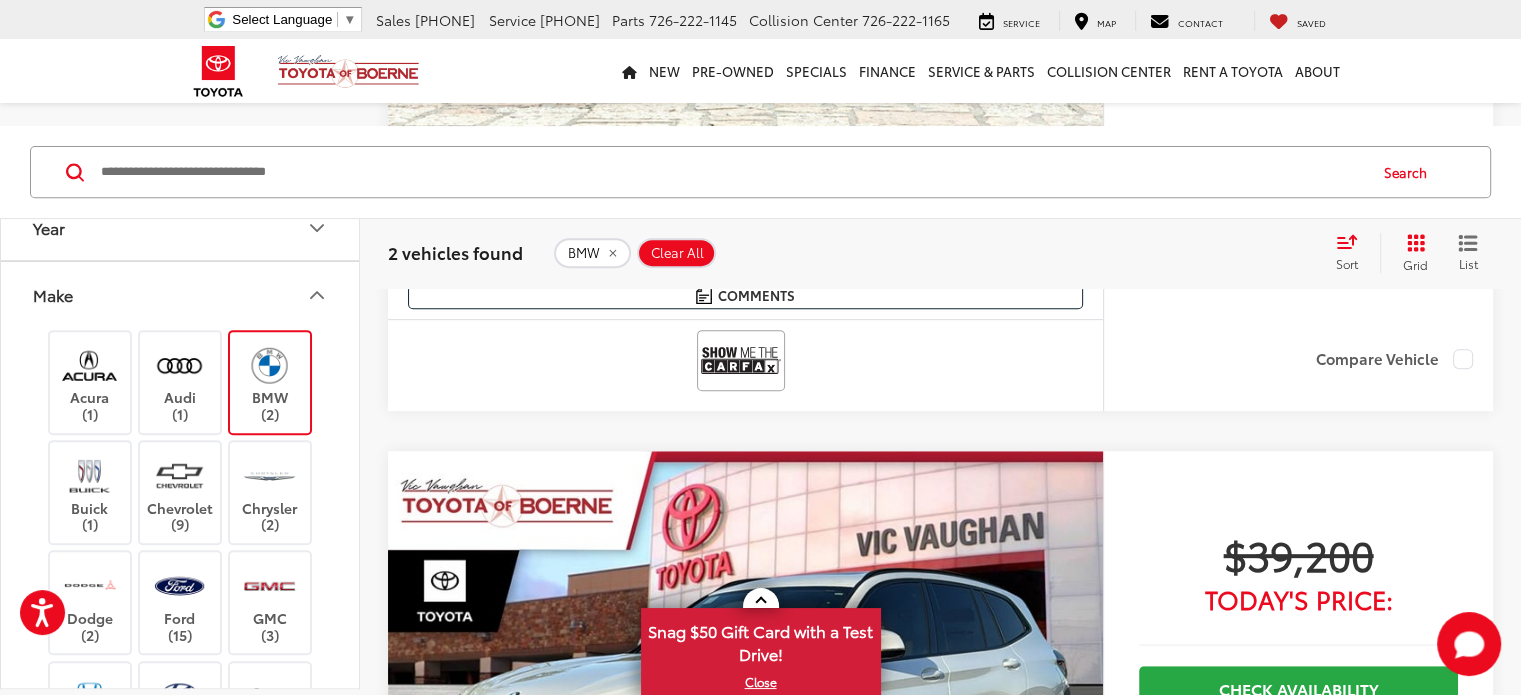 scroll, scrollTop: 779, scrollLeft: 0, axis: vertical 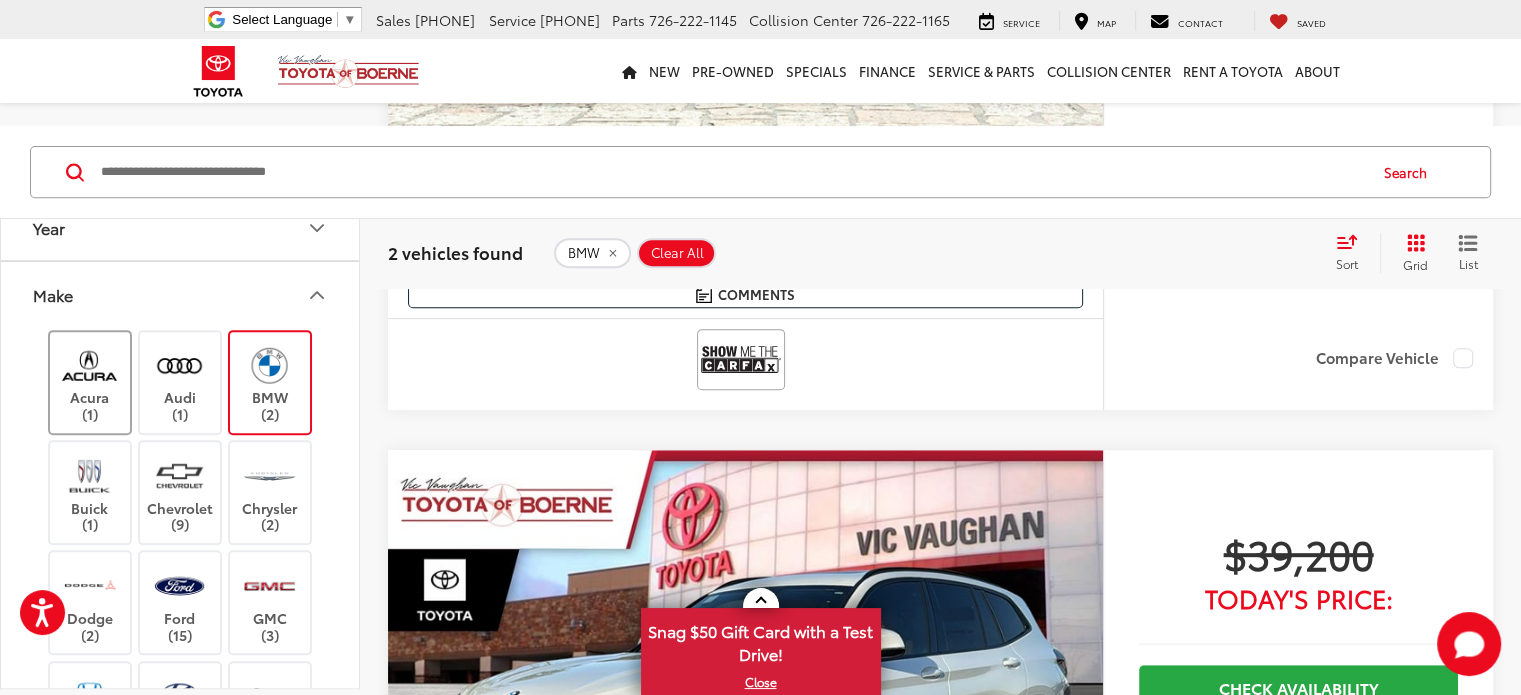click on "Acura   (1)" at bounding box center [90, 382] 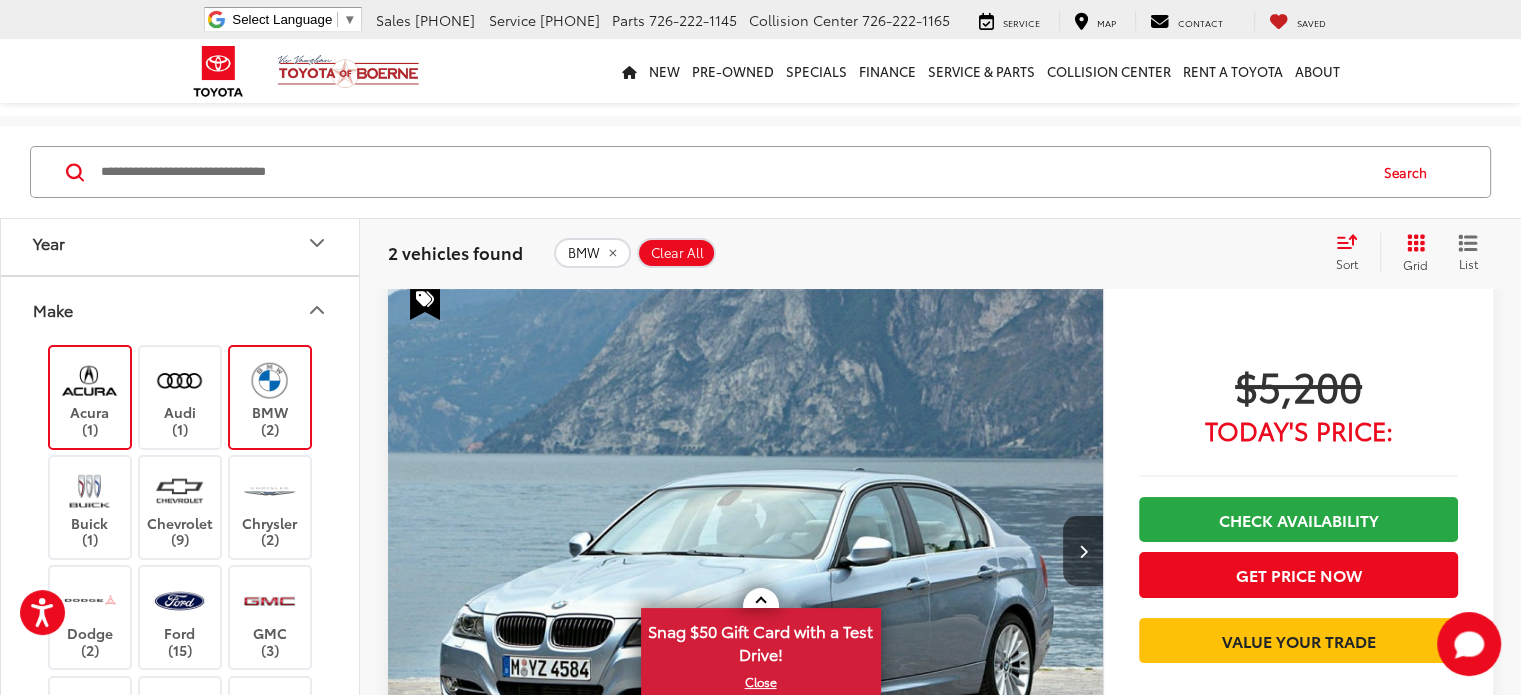 scroll, scrollTop: 80, scrollLeft: 0, axis: vertical 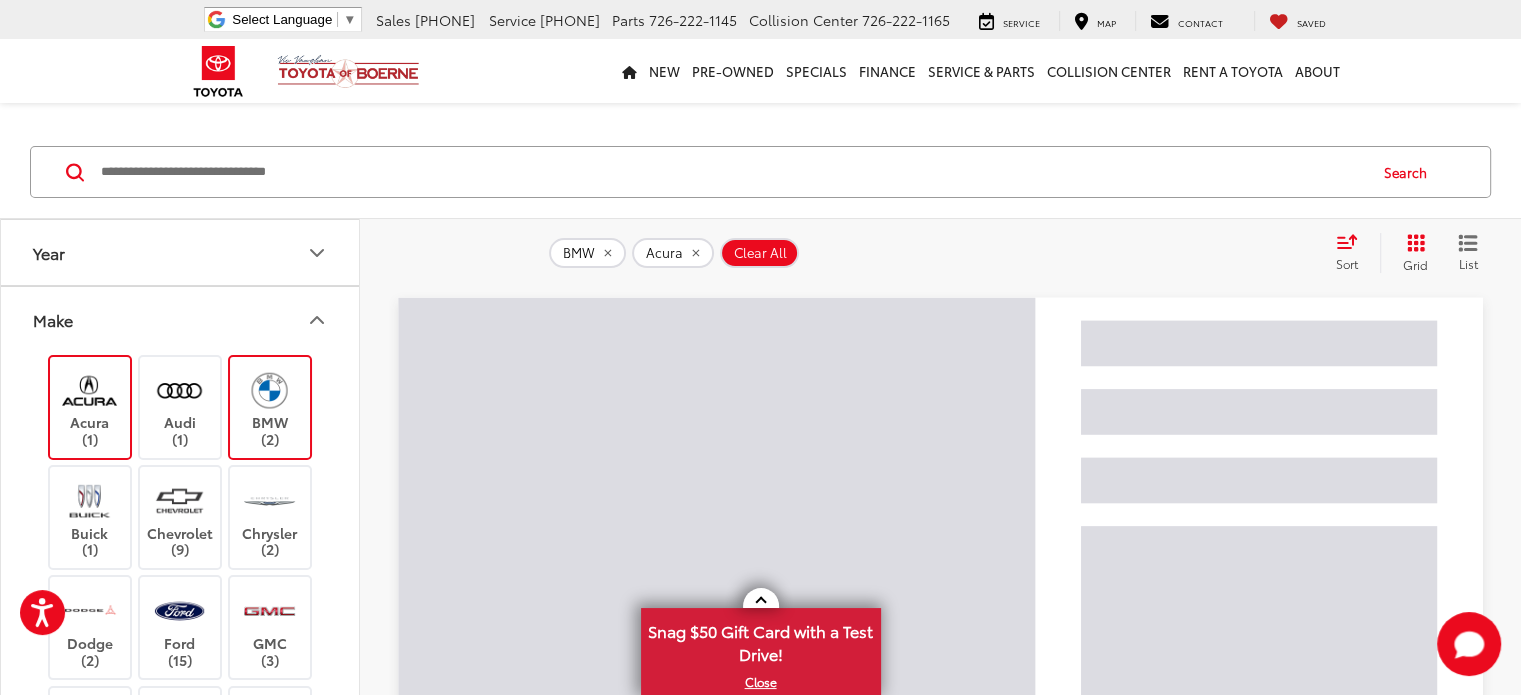 click on "BMW   (2)" at bounding box center (270, 407) 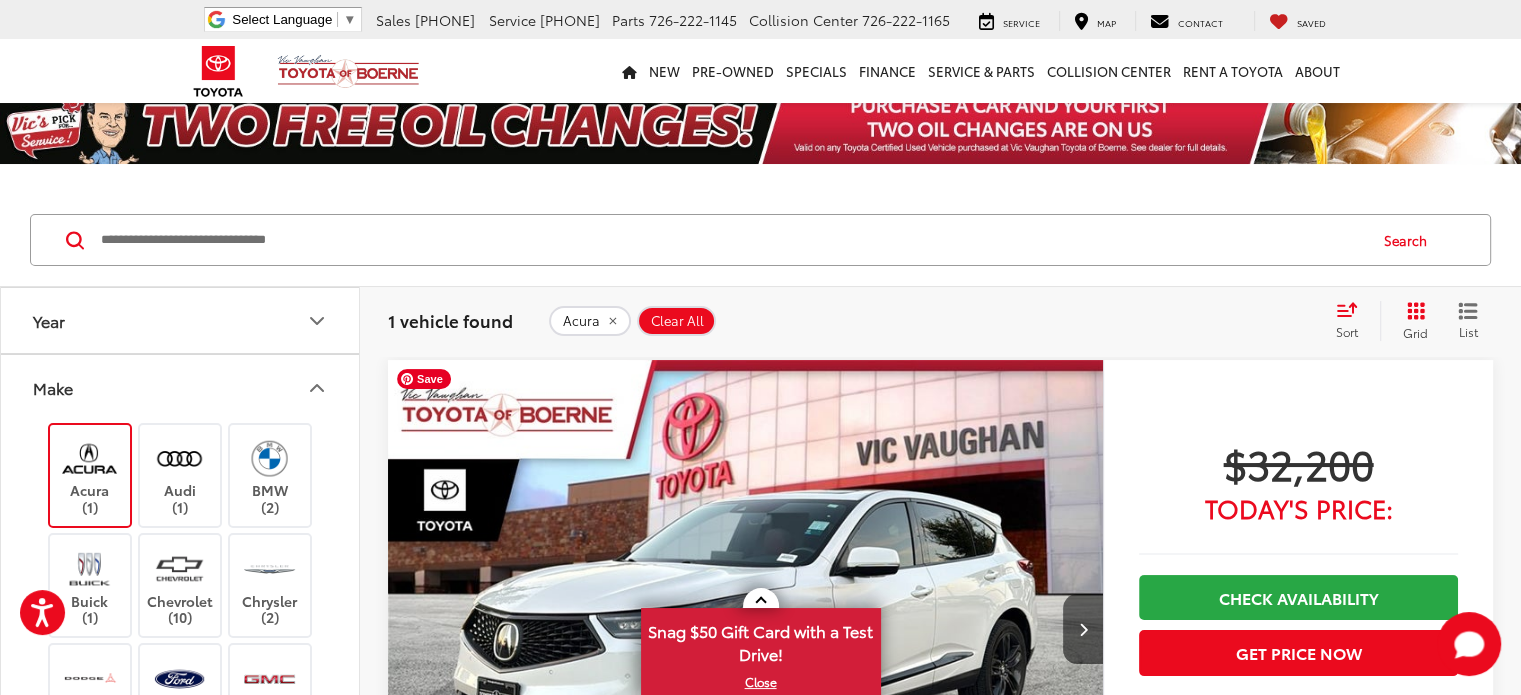scroll, scrollTop: 0, scrollLeft: 0, axis: both 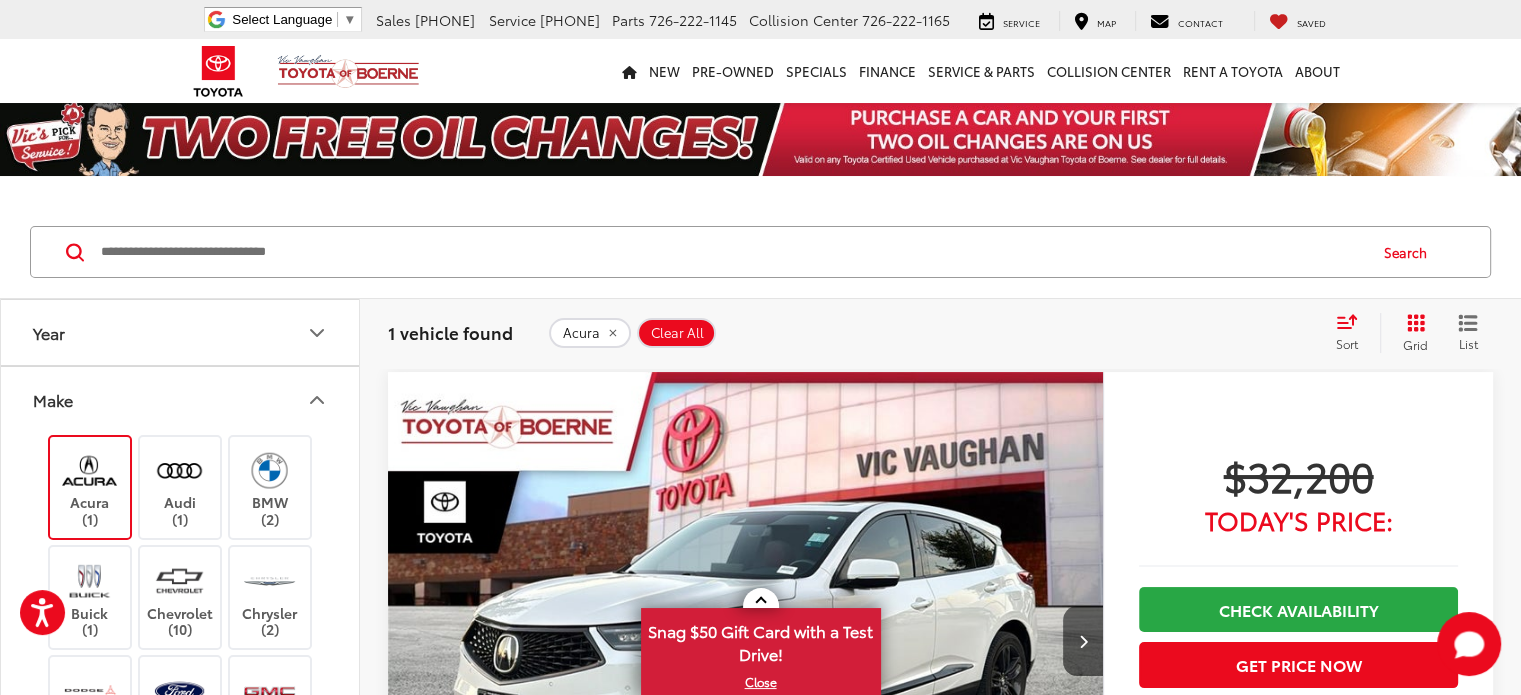 click on "Acura   (1)" at bounding box center [90, 487] 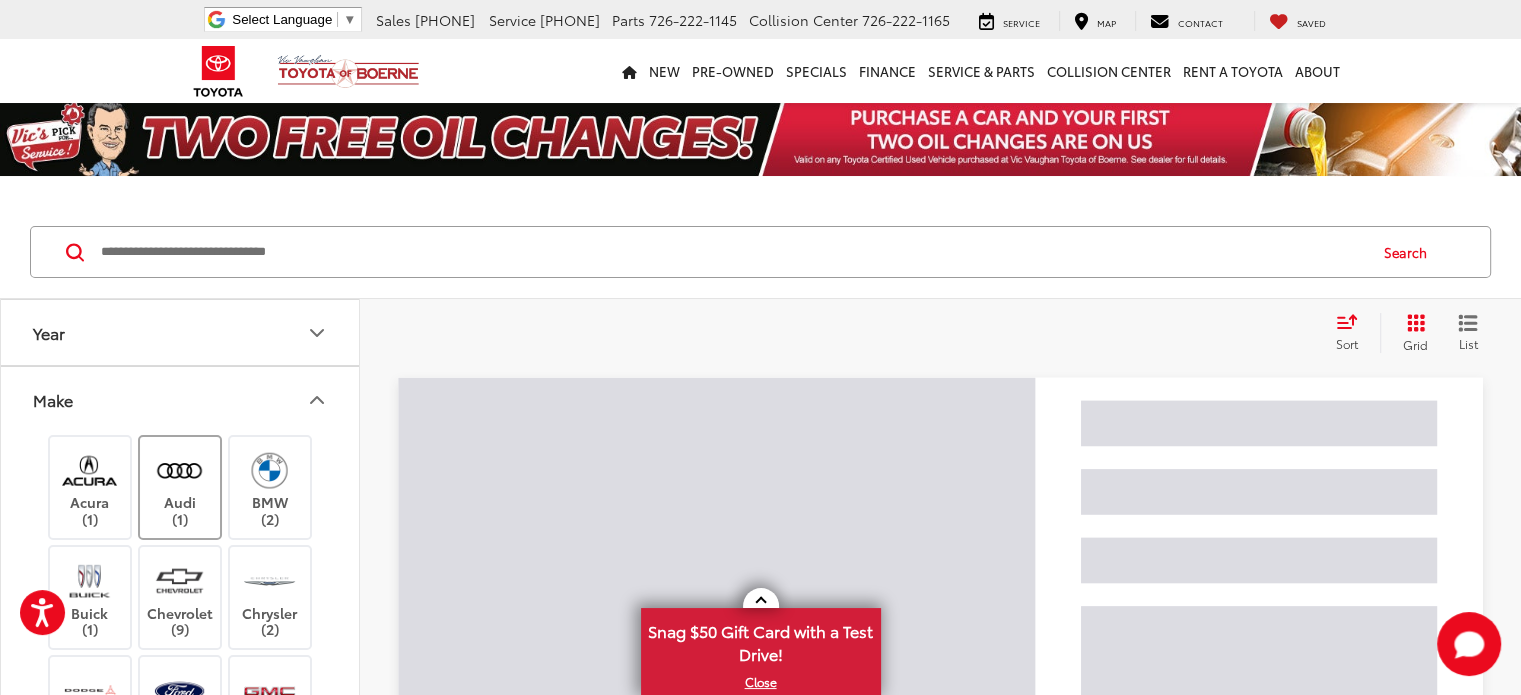 click at bounding box center [179, 470] 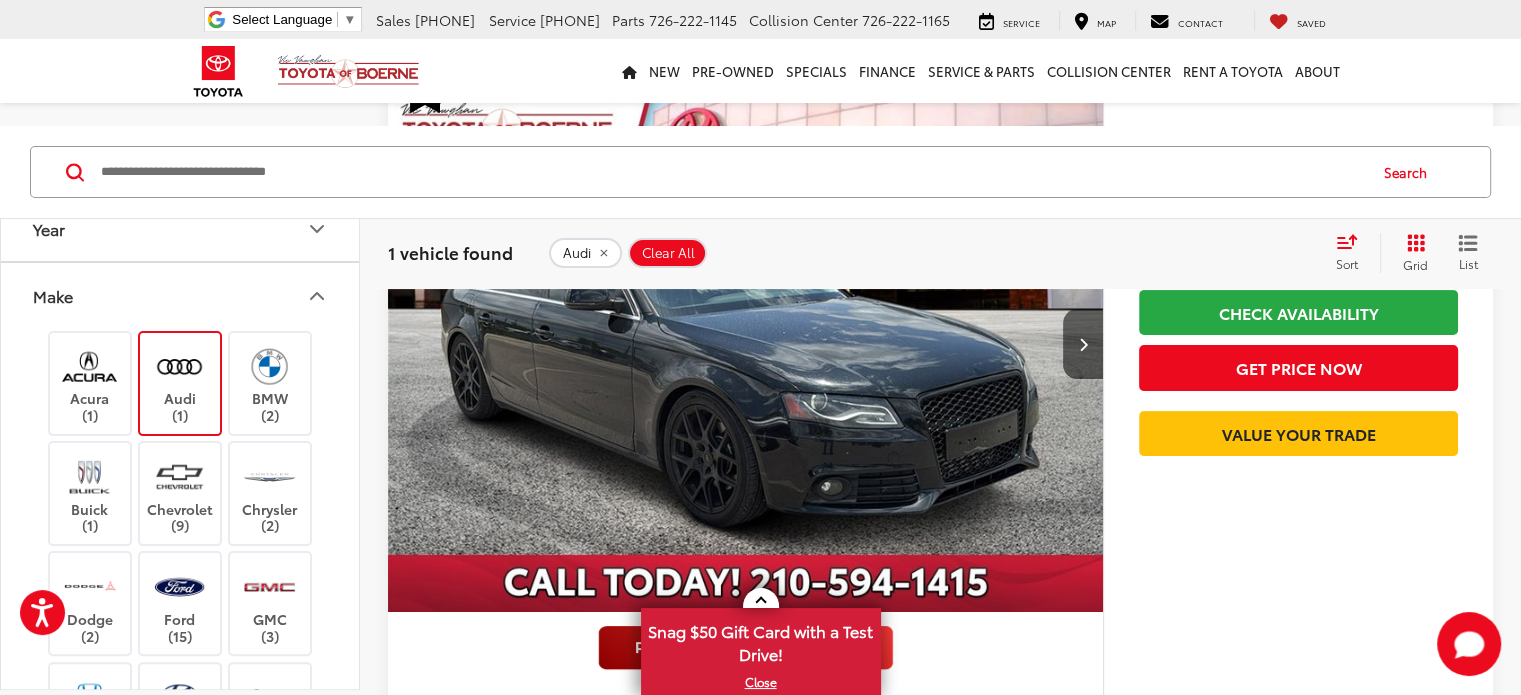 scroll, scrollTop: 298, scrollLeft: 0, axis: vertical 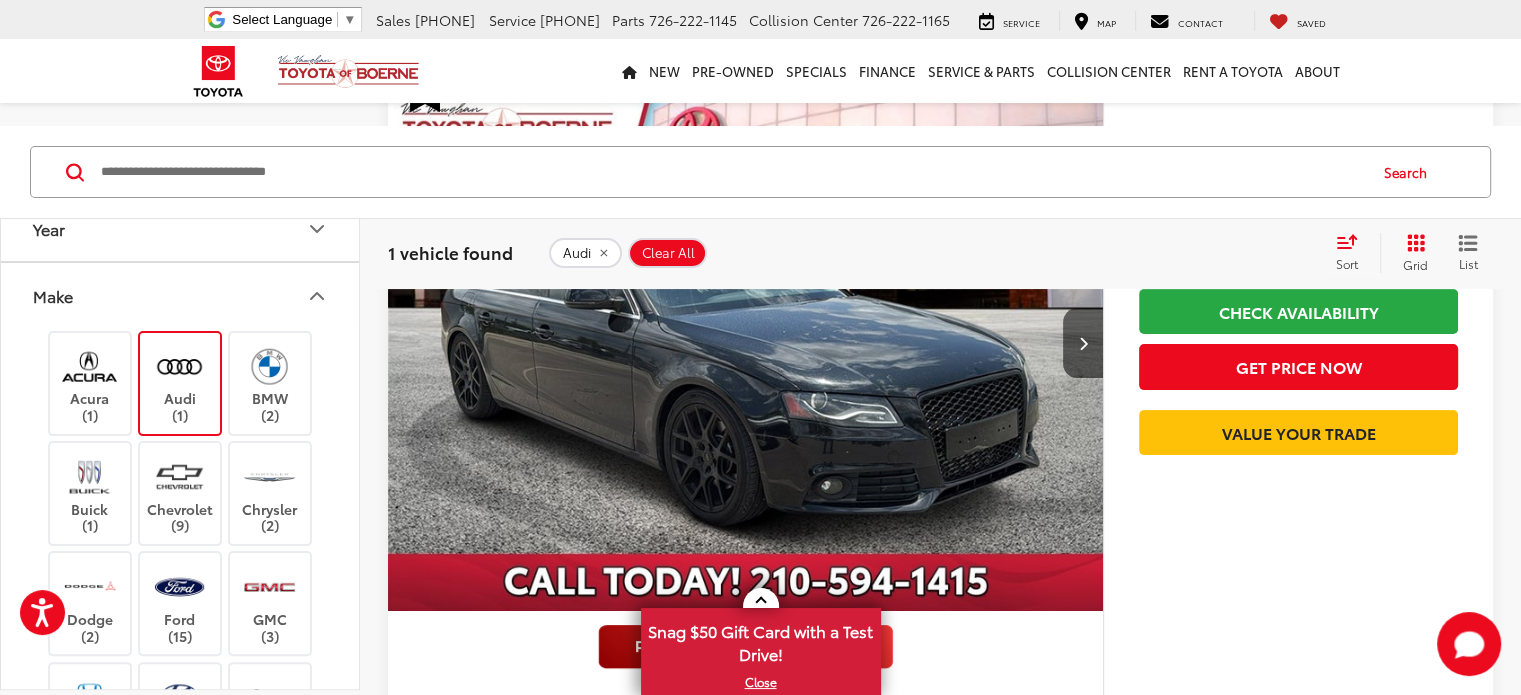 click on "Audi   (1)" at bounding box center (180, 382) 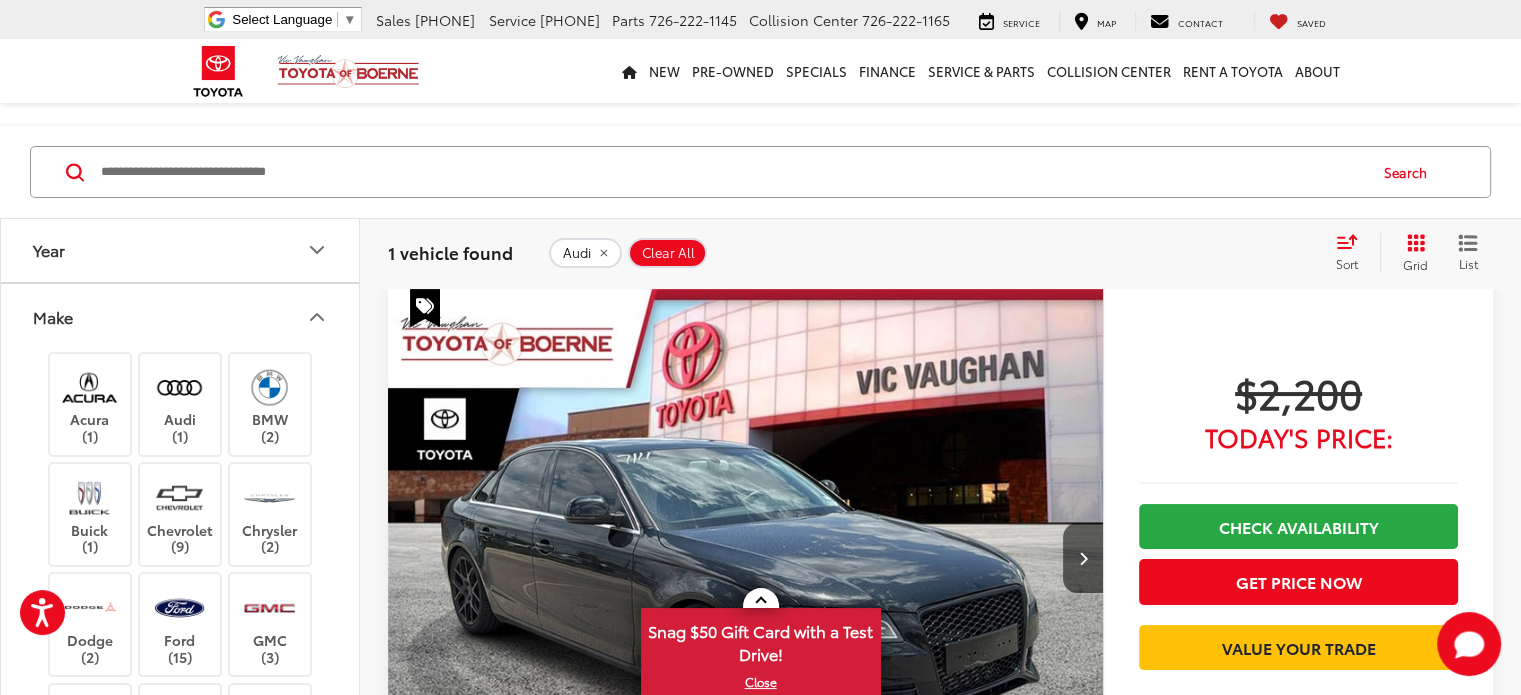 scroll, scrollTop: 80, scrollLeft: 0, axis: vertical 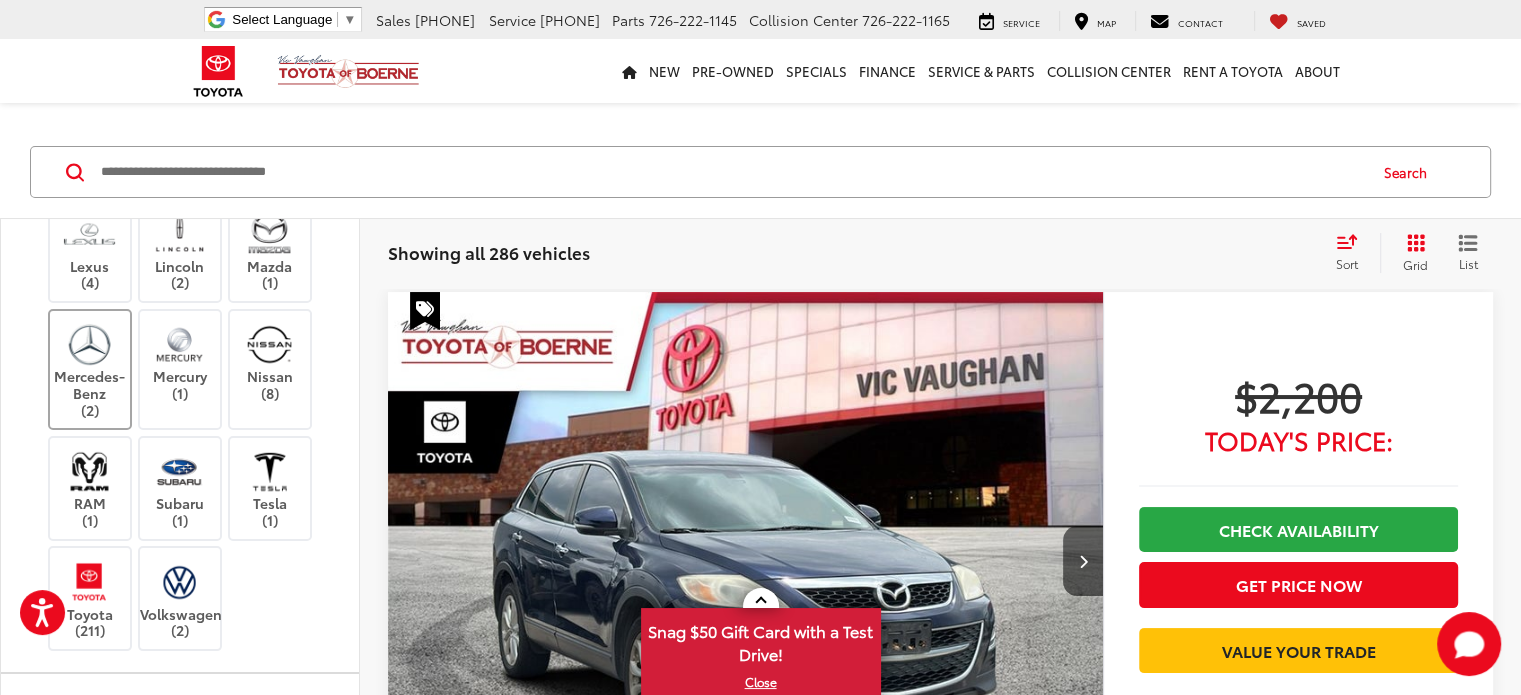 click on "Mercedes-Benz   (2)" at bounding box center (90, 370) 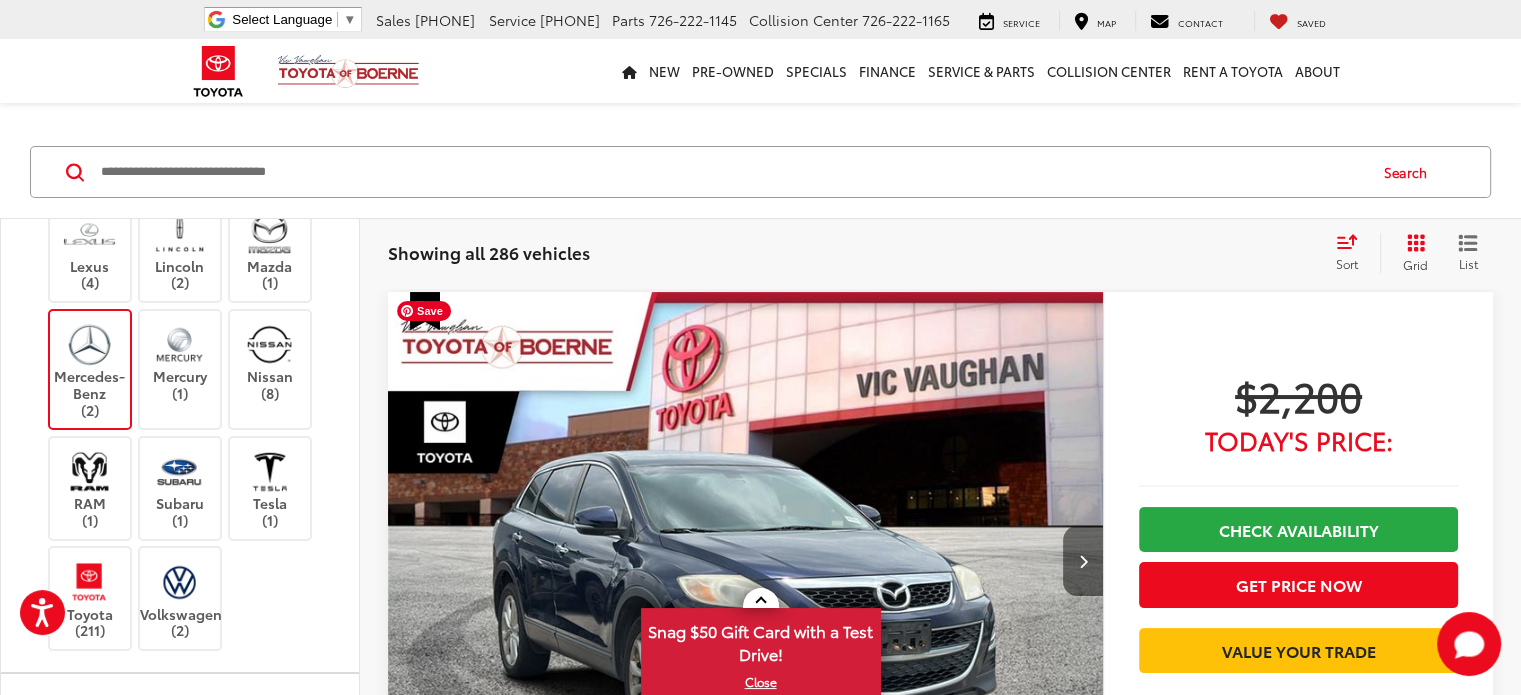 scroll, scrollTop: 599, scrollLeft: 0, axis: vertical 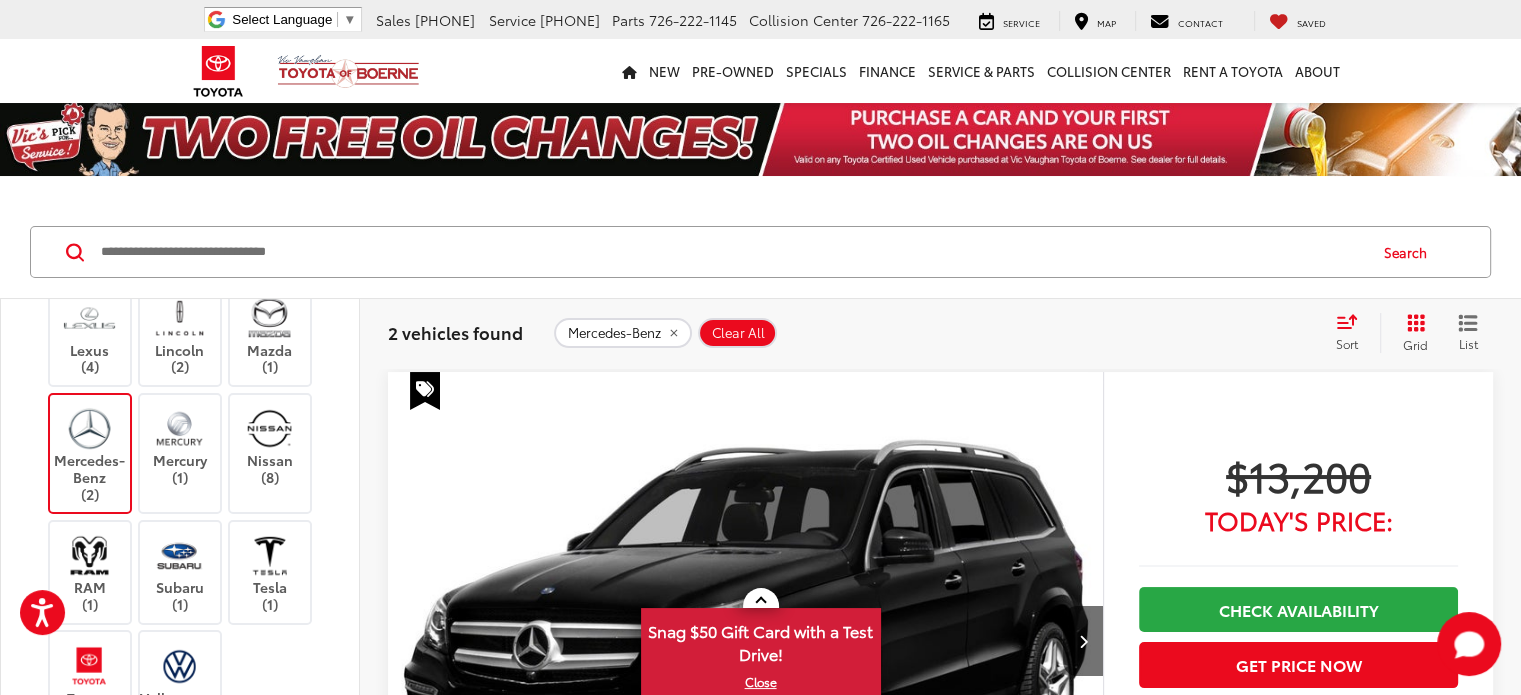 click at bounding box center [89, 428] 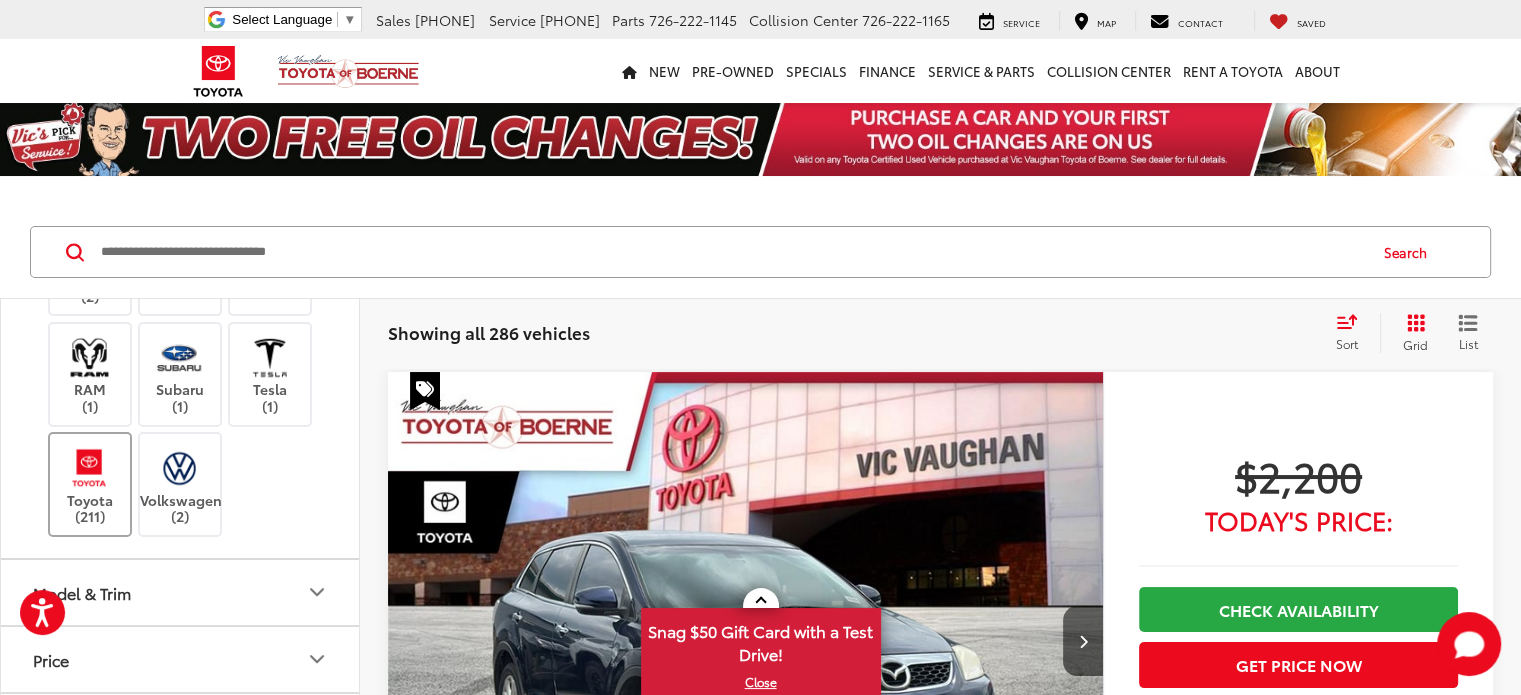 scroll, scrollTop: 793, scrollLeft: 0, axis: vertical 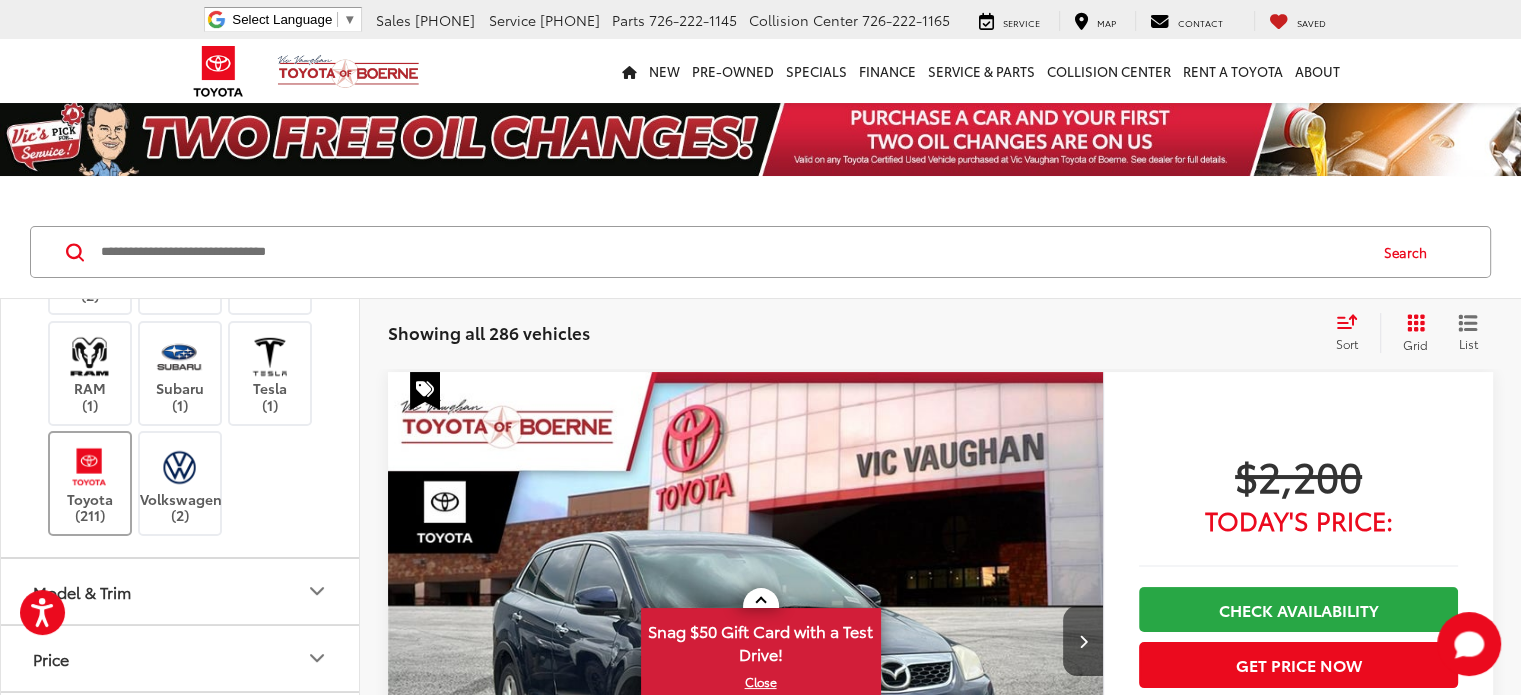 click on "Toyota   (211)" at bounding box center [90, 483] 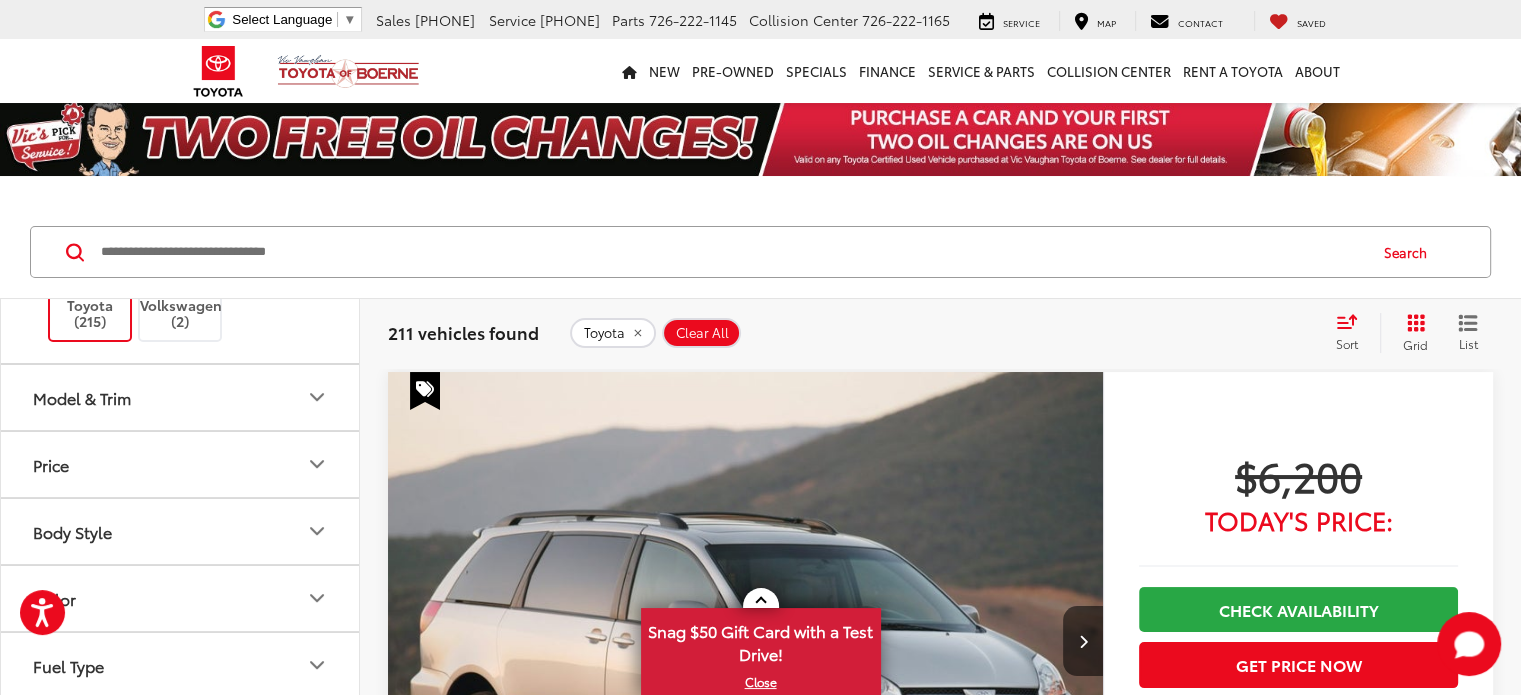 click on "Model & Trim" at bounding box center (181, 397) 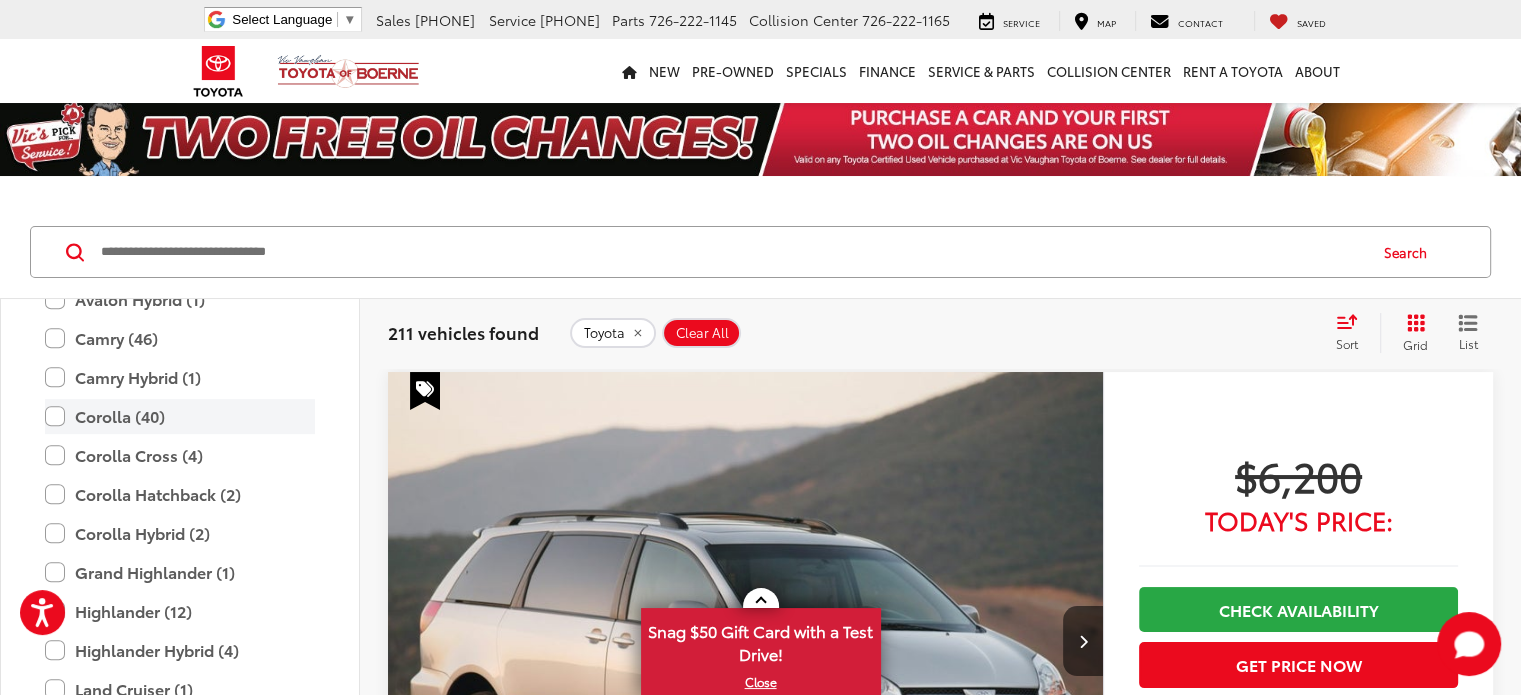 scroll, scrollTop: 1192, scrollLeft: 0, axis: vertical 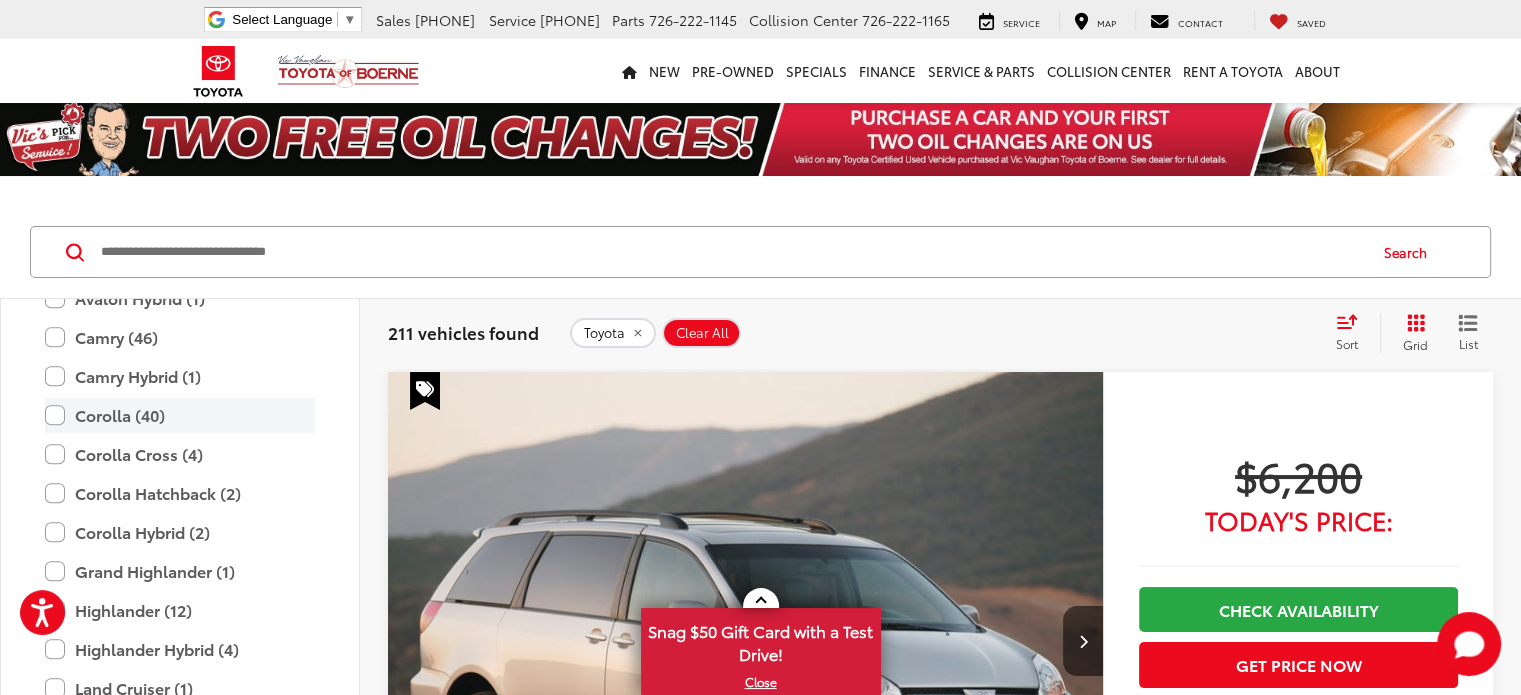 click on "Corolla (40)" at bounding box center [180, 415] 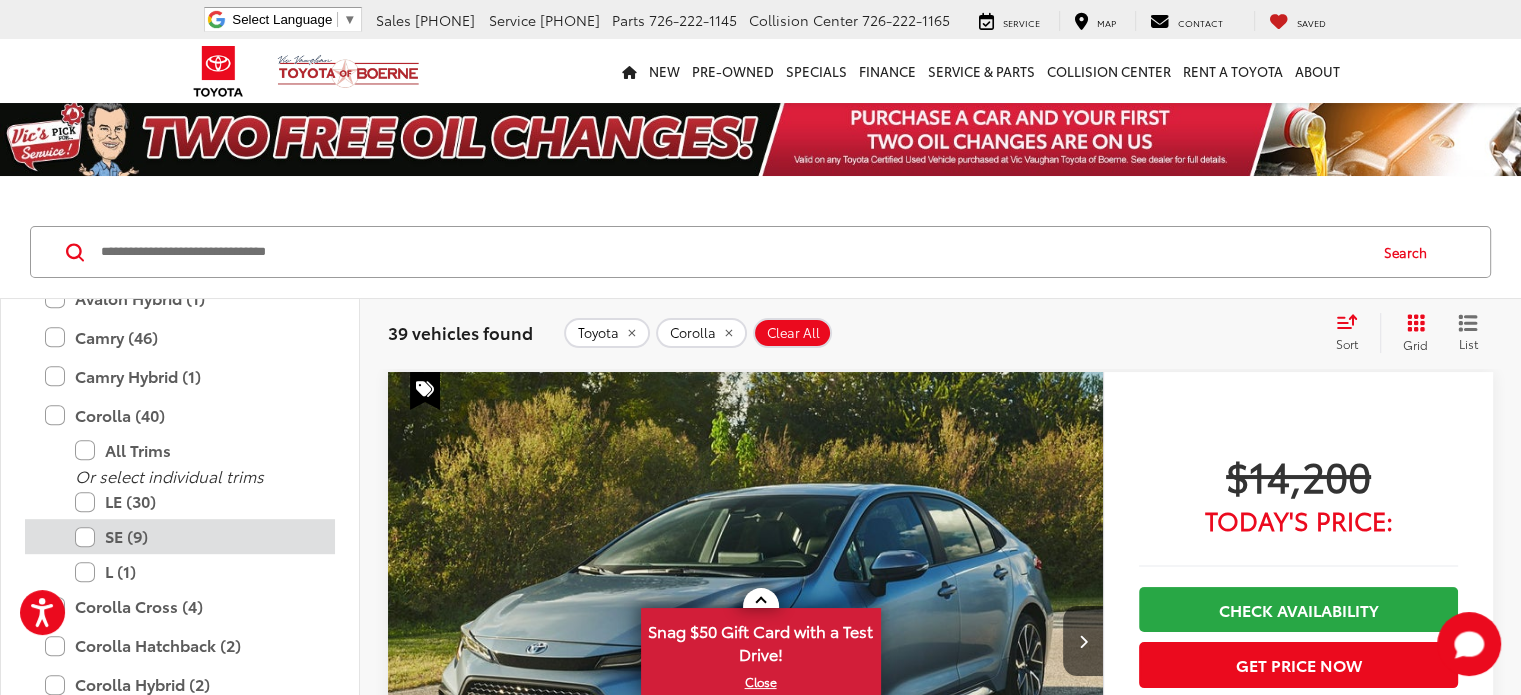 click on "SE (9)" at bounding box center (195, 536) 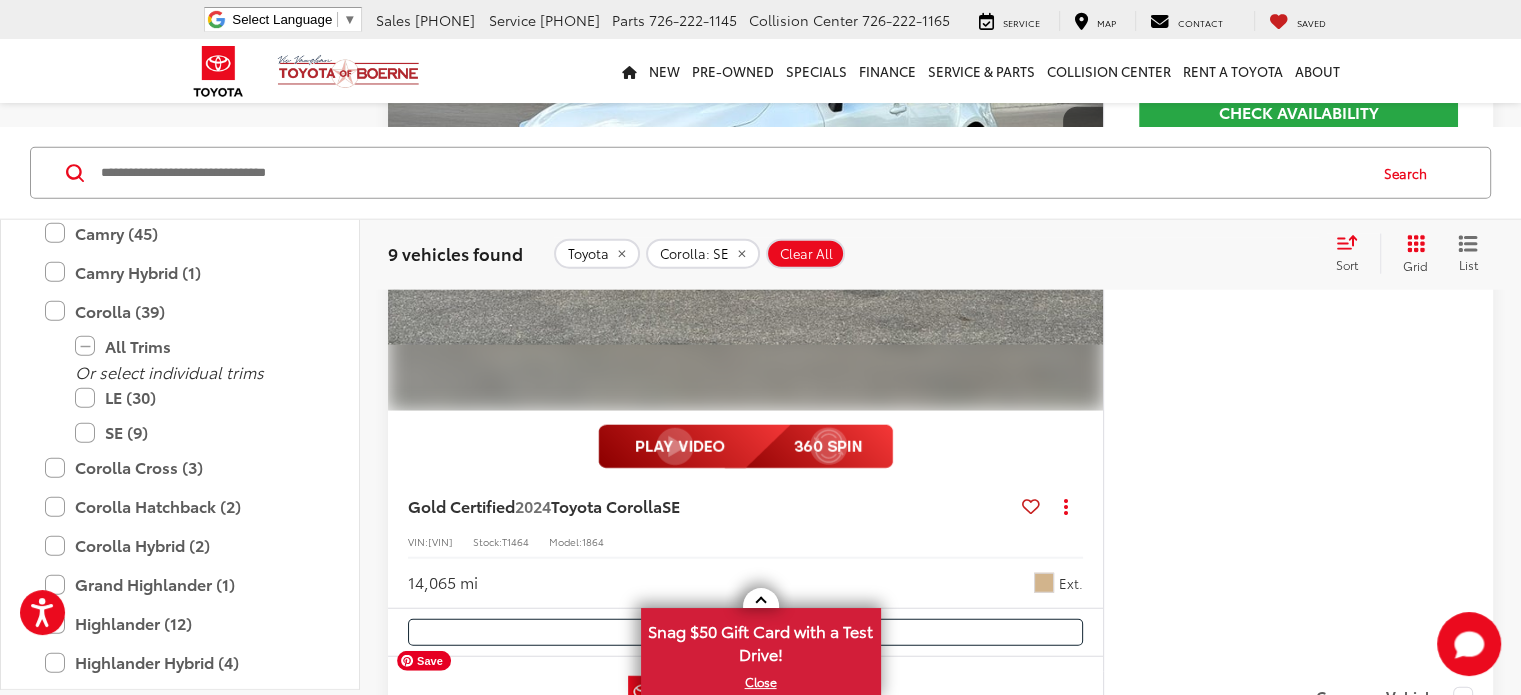 scroll, scrollTop: 4888, scrollLeft: 0, axis: vertical 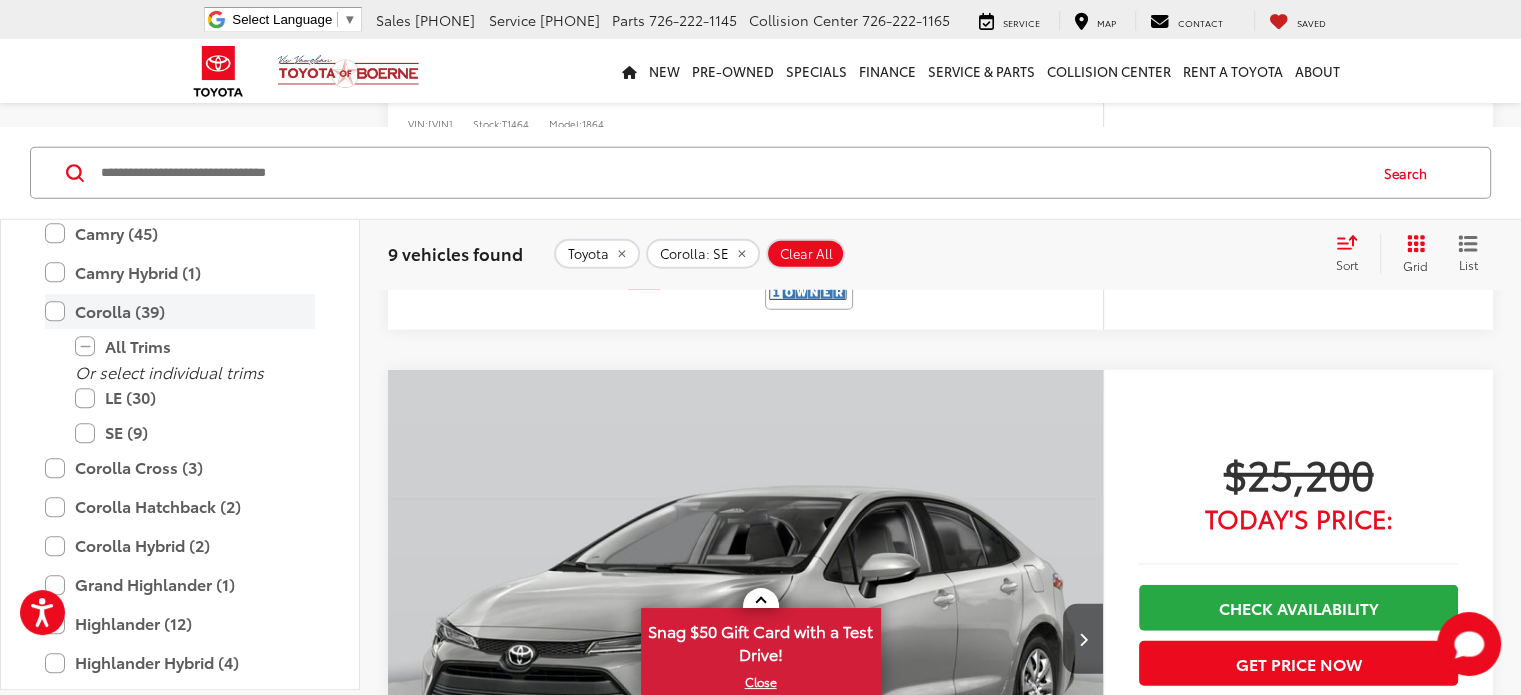 click on "Corolla (39)" at bounding box center [180, 310] 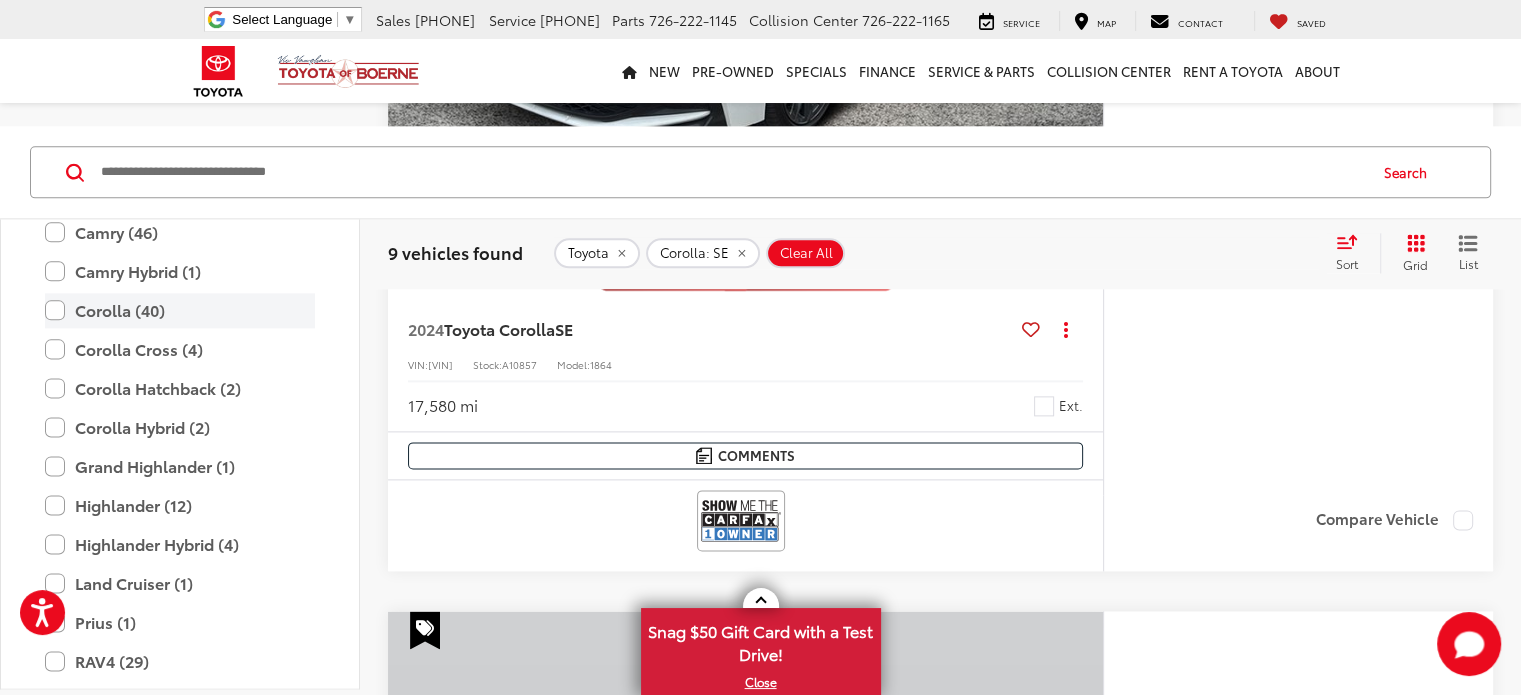 scroll, scrollTop: 230, scrollLeft: 0, axis: vertical 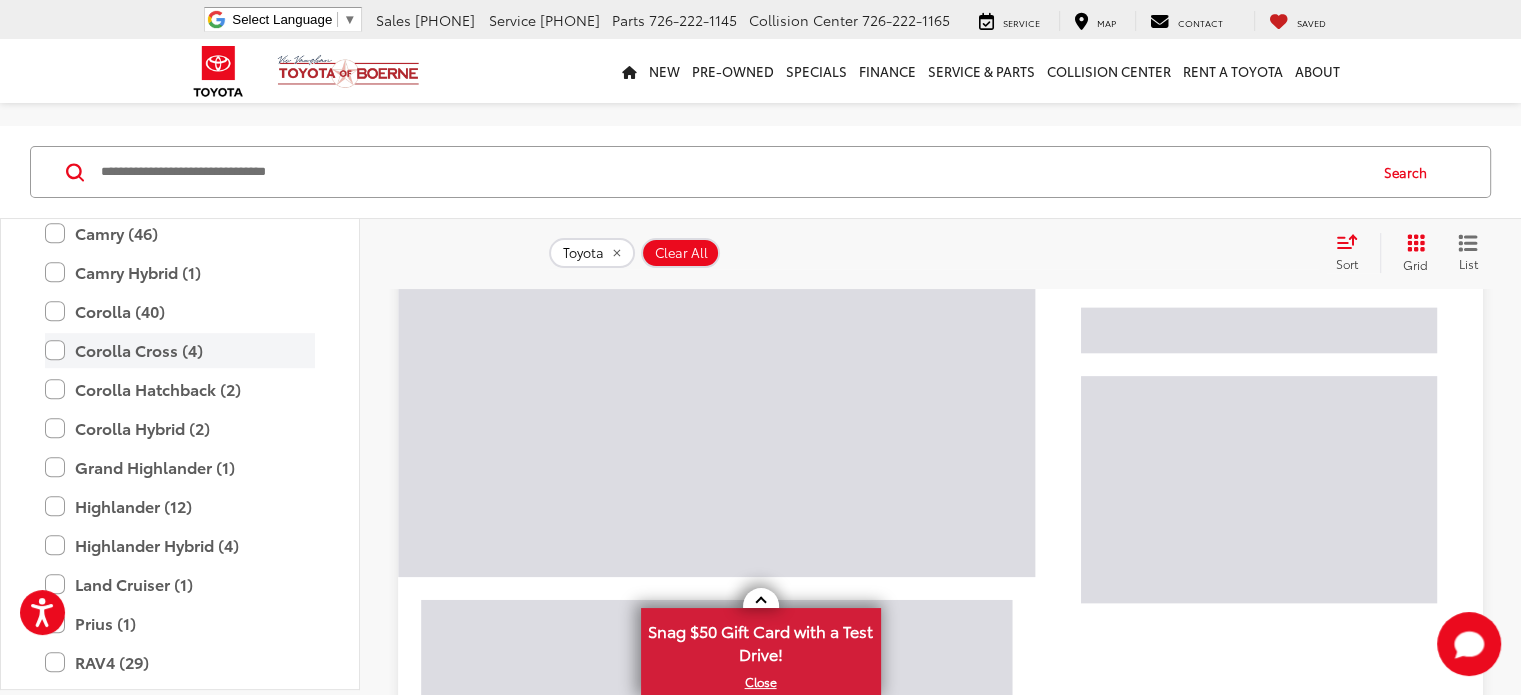 click on "Camry Hybrid (1)" at bounding box center [180, 271] 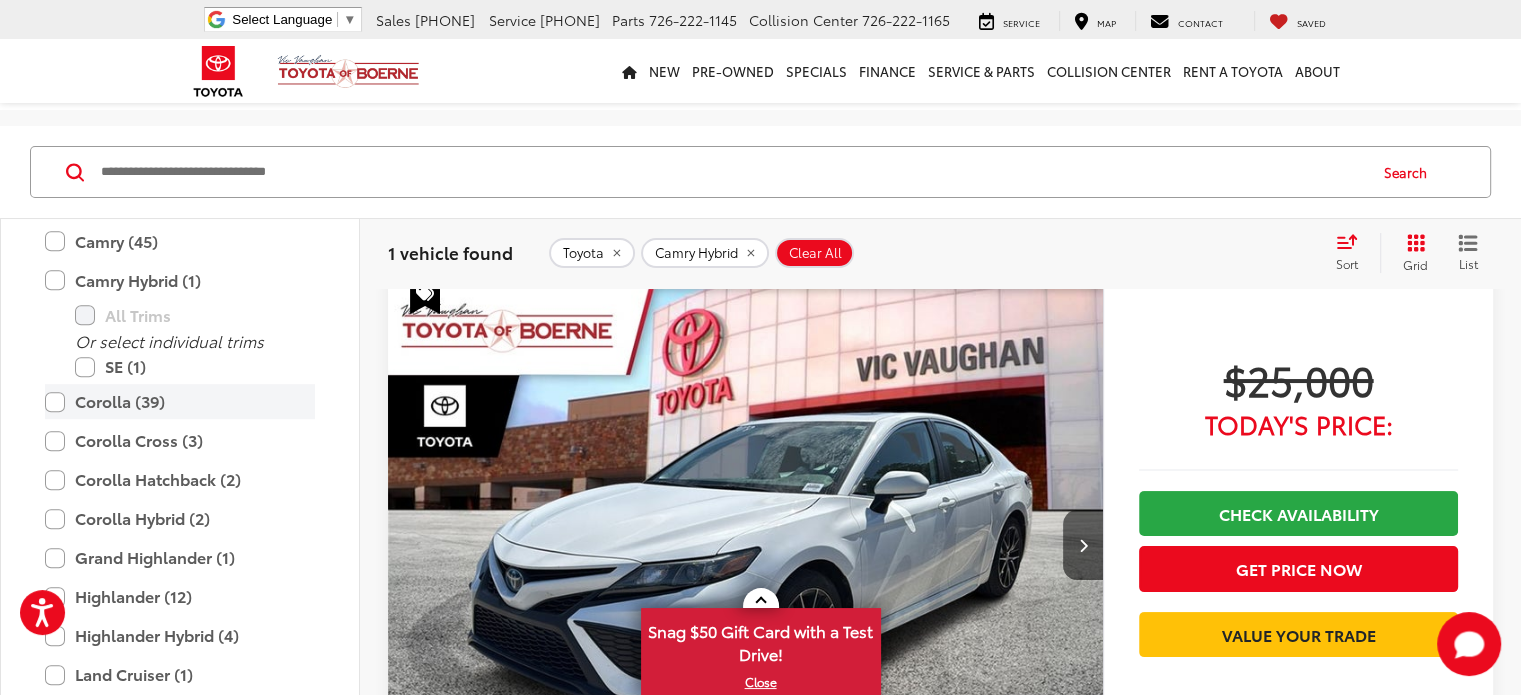scroll, scrollTop: 96, scrollLeft: 0, axis: vertical 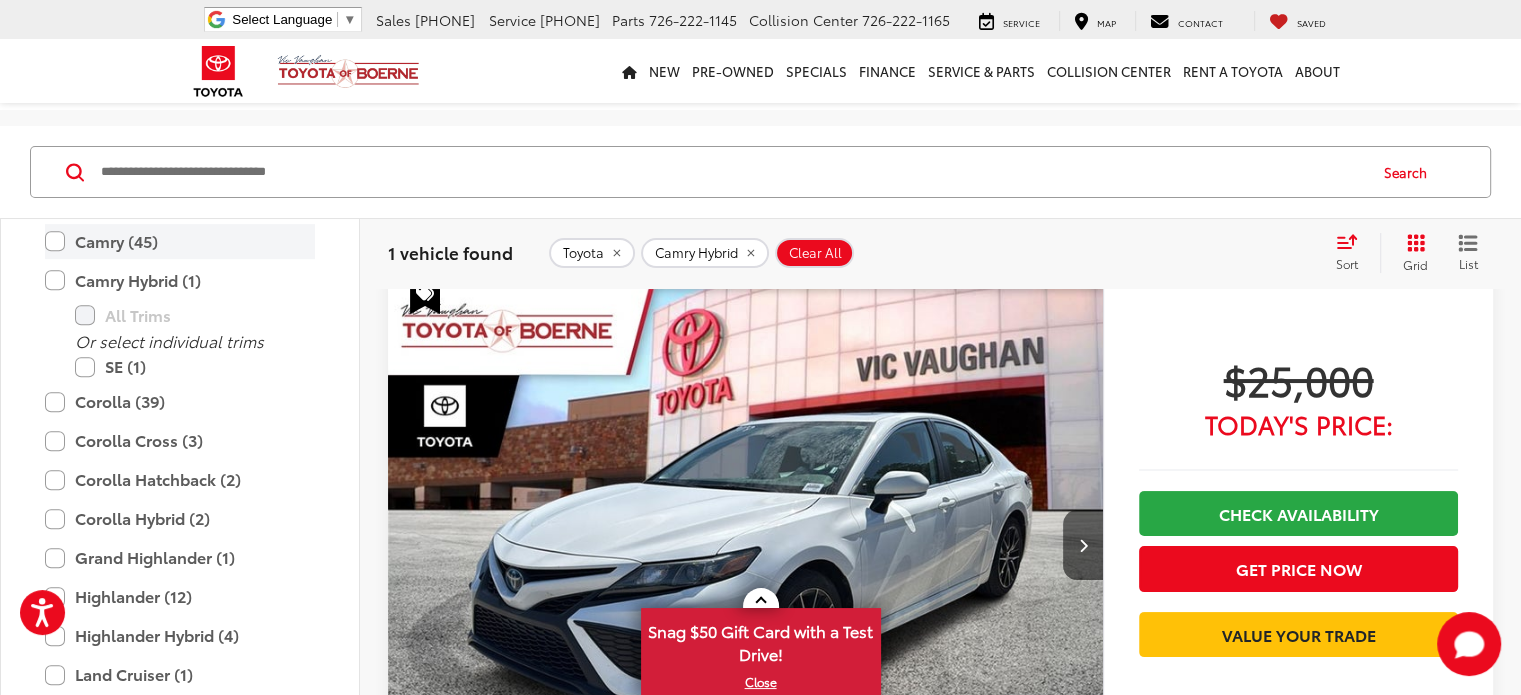 click on "Camry (45)" at bounding box center (180, 241) 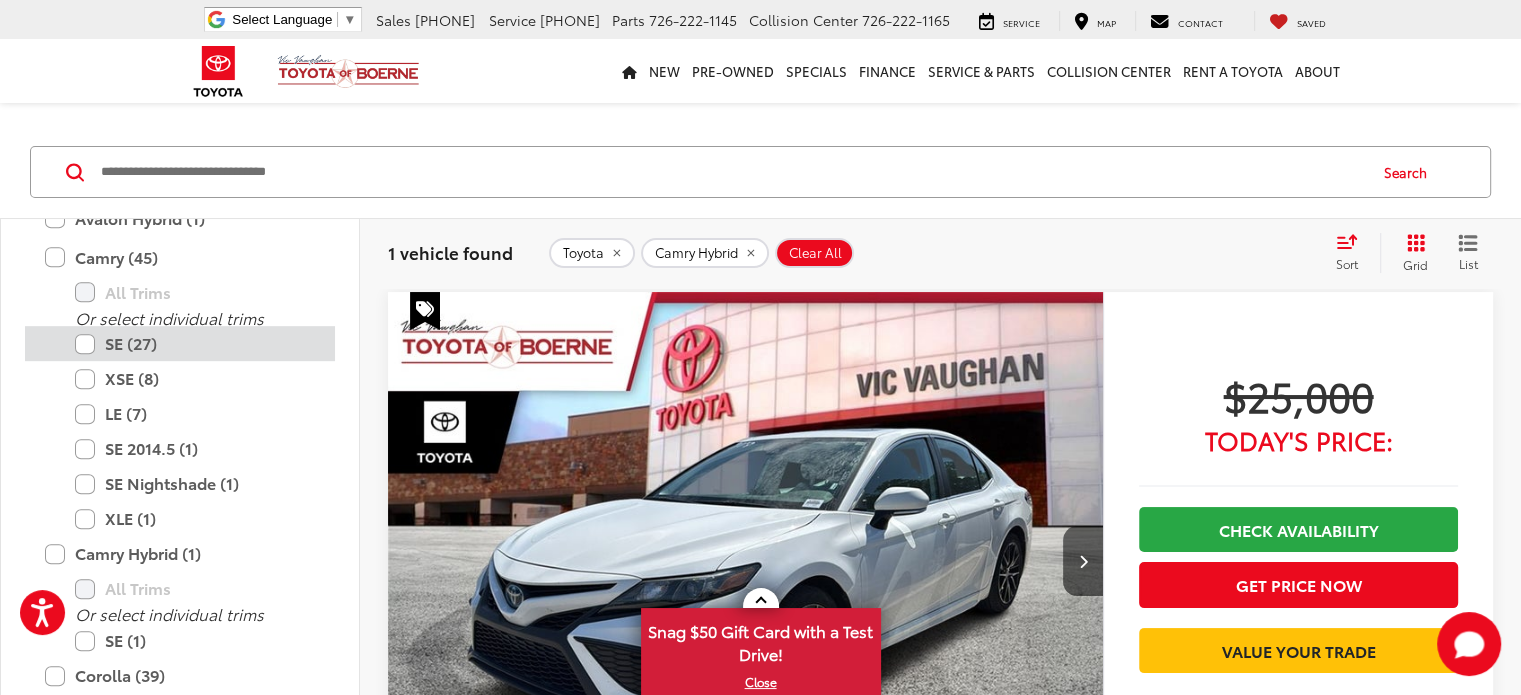 scroll, scrollTop: 80, scrollLeft: 0, axis: vertical 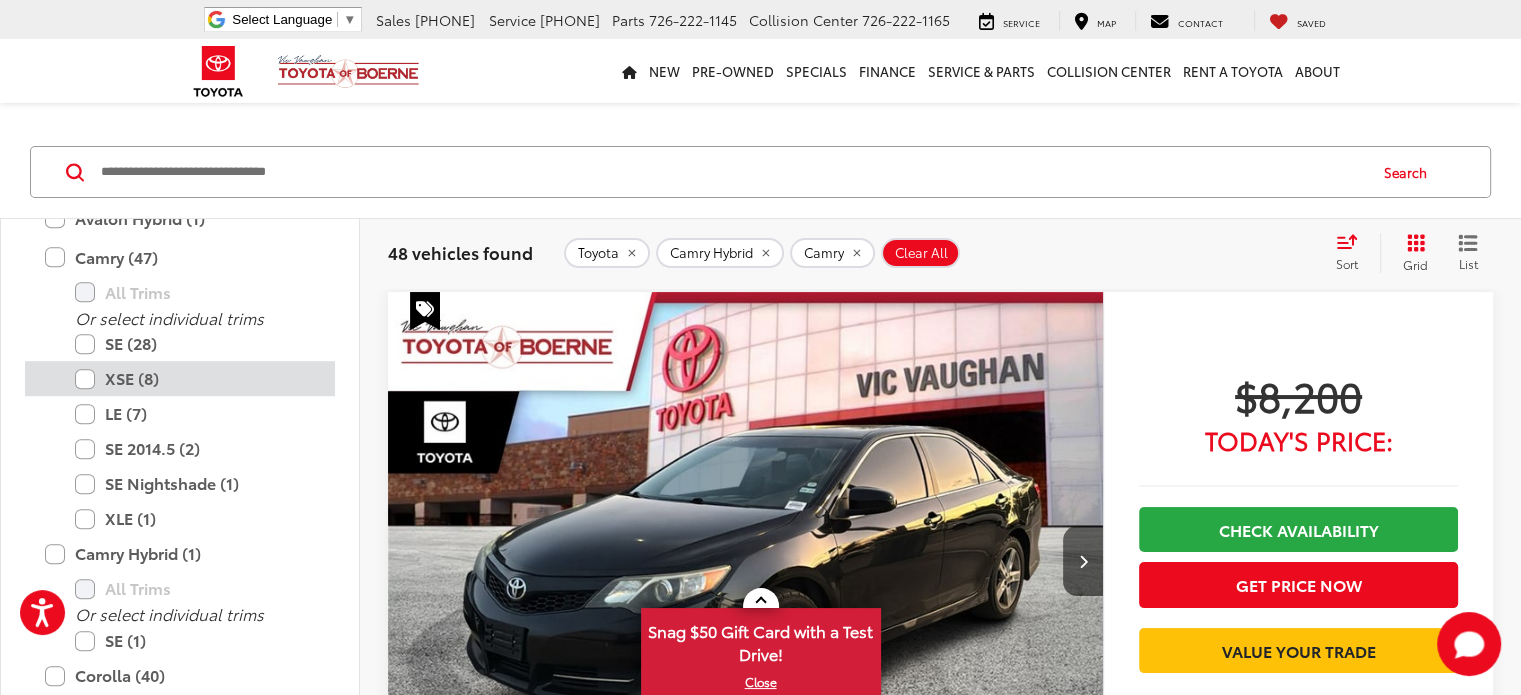 click on "XSE (8)" at bounding box center [195, 378] 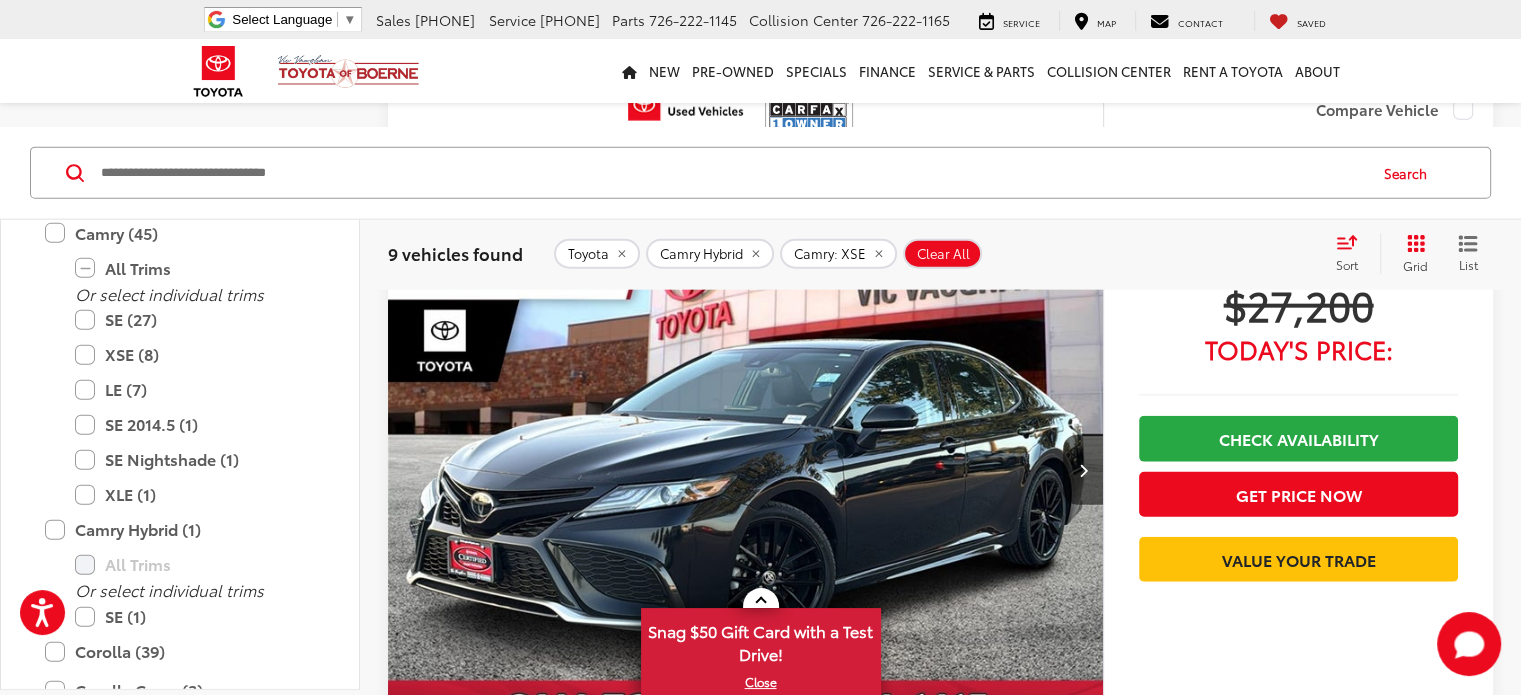 scroll, scrollTop: 4726, scrollLeft: 0, axis: vertical 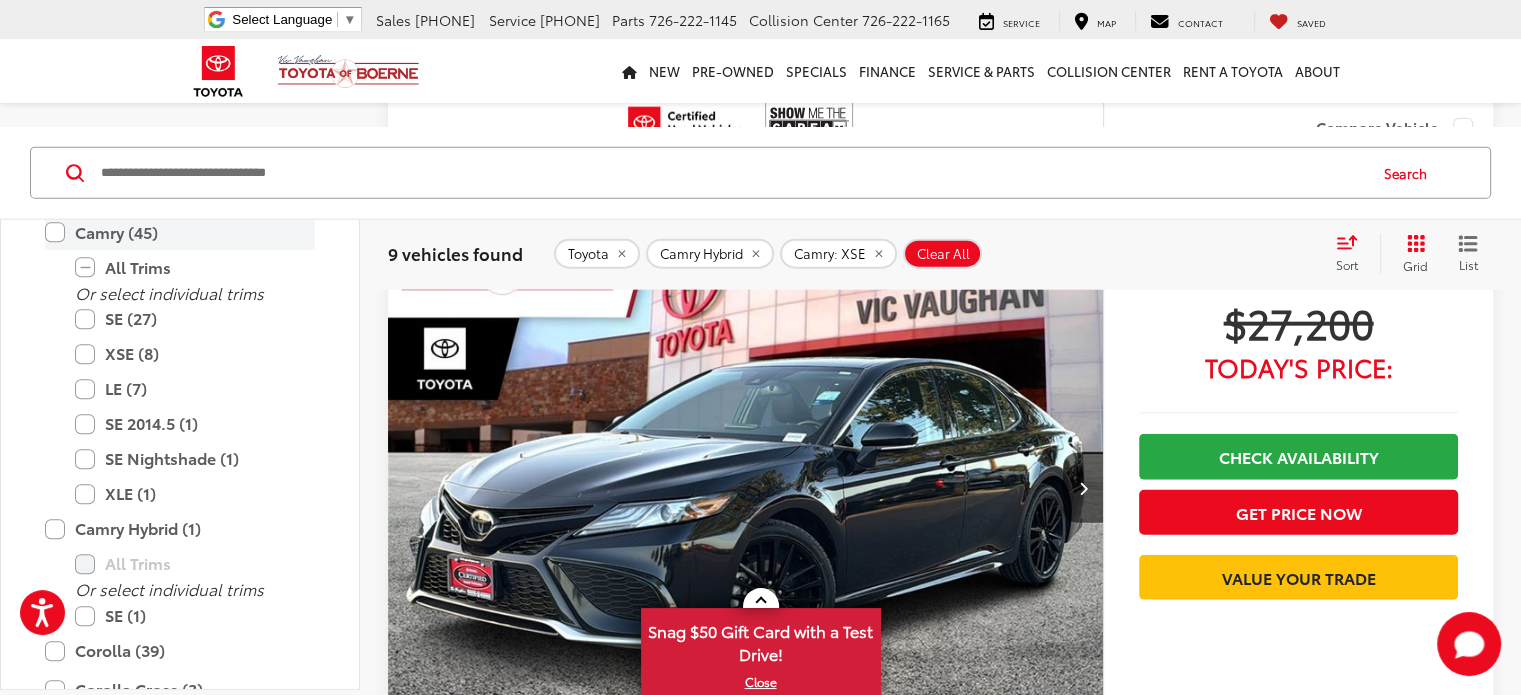 click on "Camry (45)" at bounding box center (180, 232) 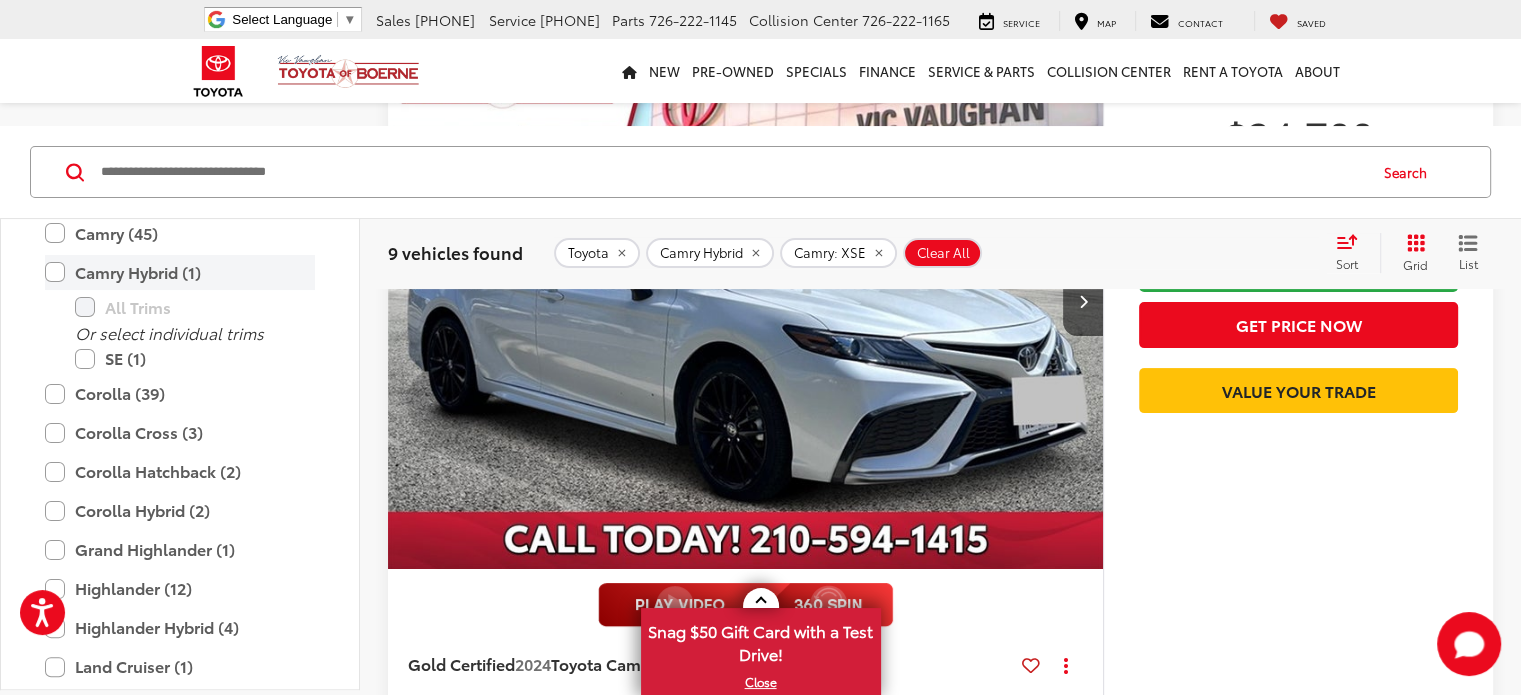 scroll, scrollTop: 80, scrollLeft: 0, axis: vertical 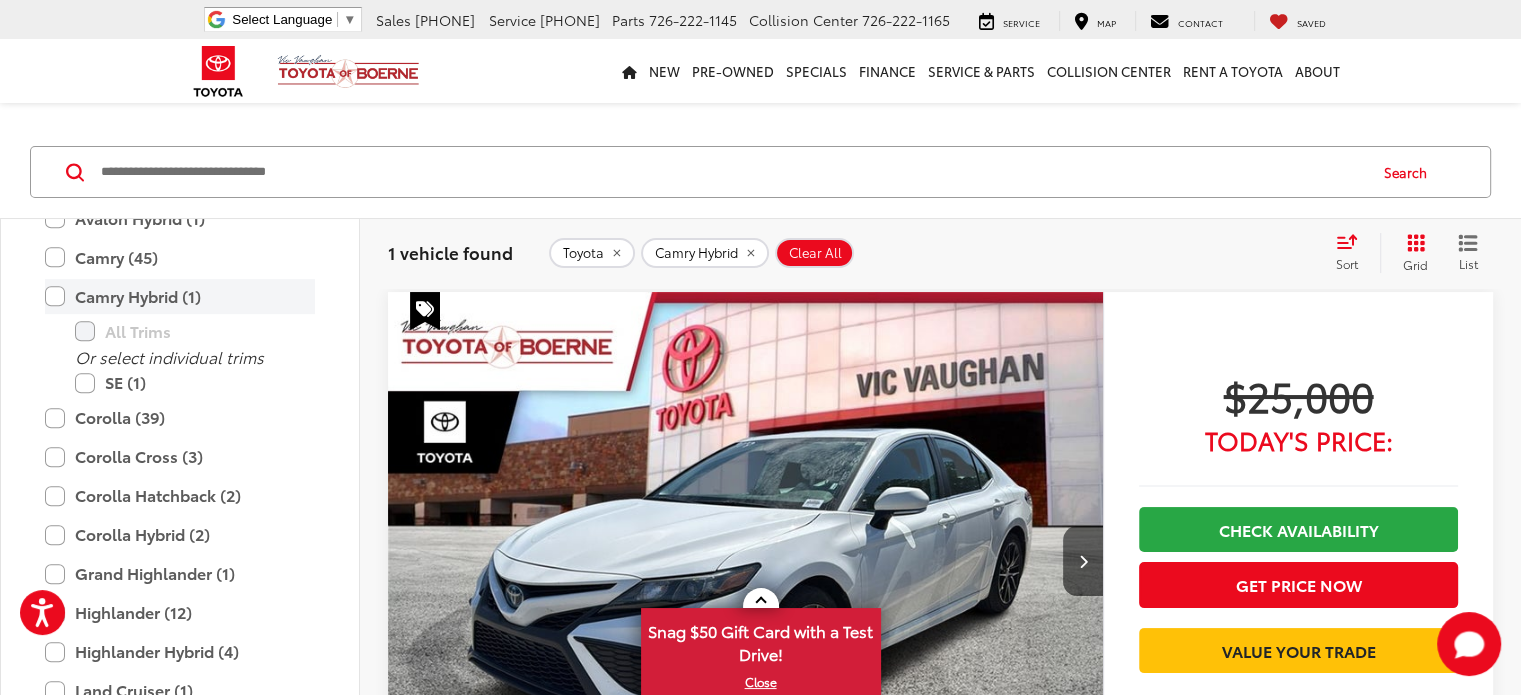 click on "Camry Hybrid (1)" at bounding box center [180, 296] 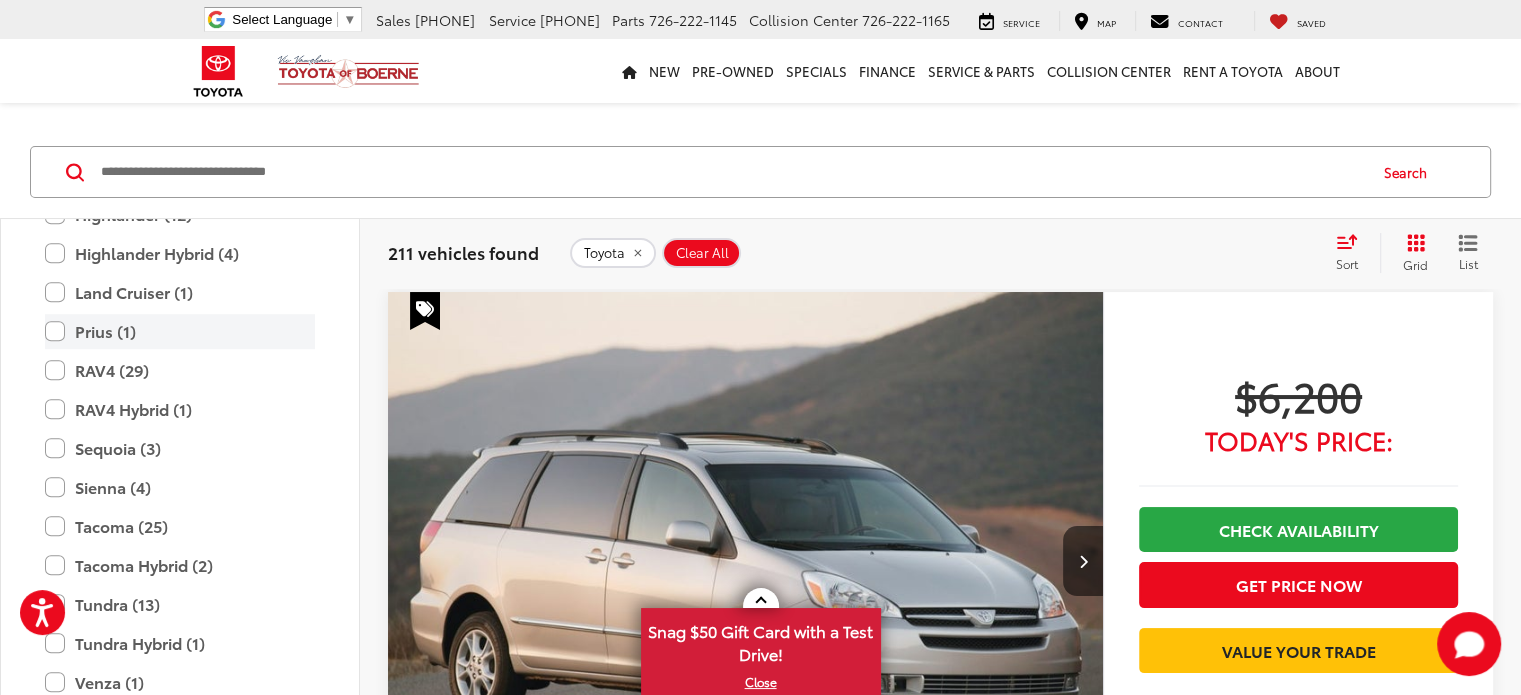 click on "Prius (1)" at bounding box center (180, 331) 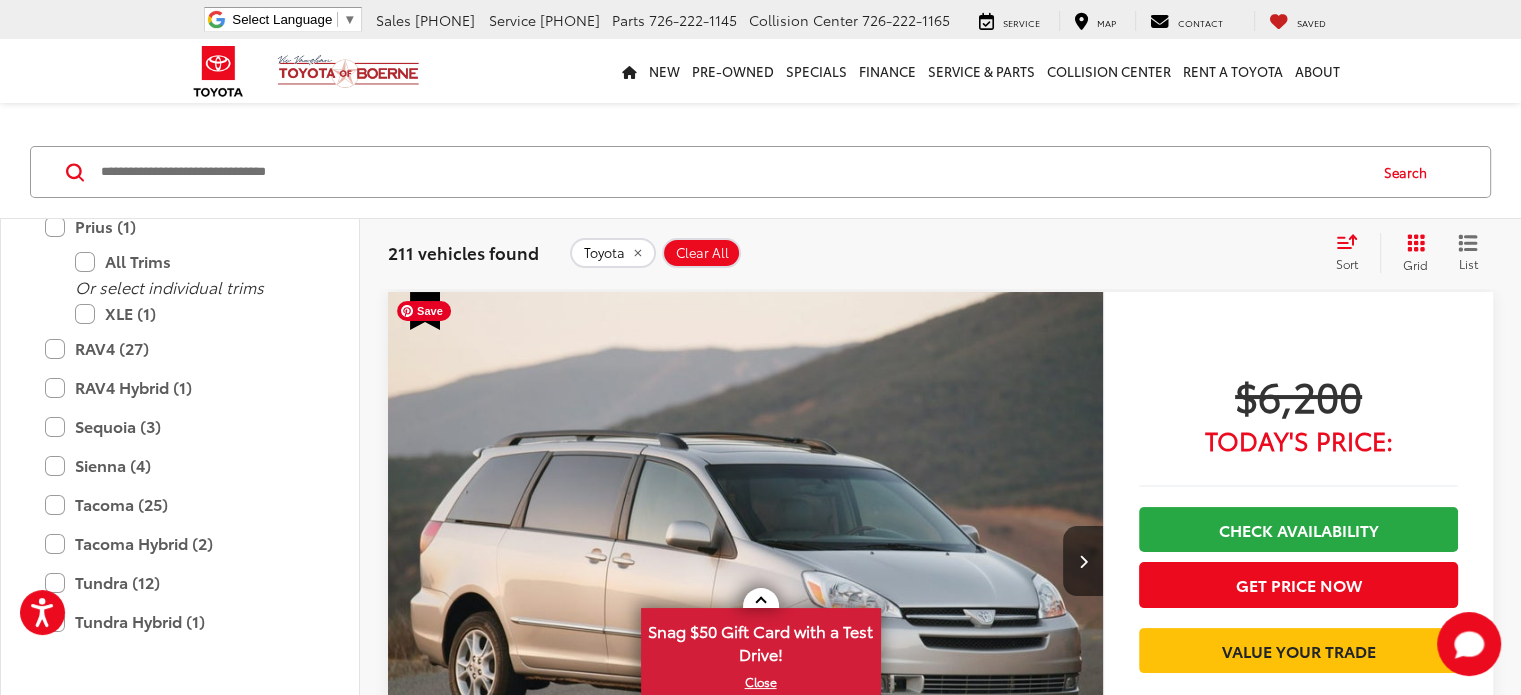scroll, scrollTop: 1392, scrollLeft: 0, axis: vertical 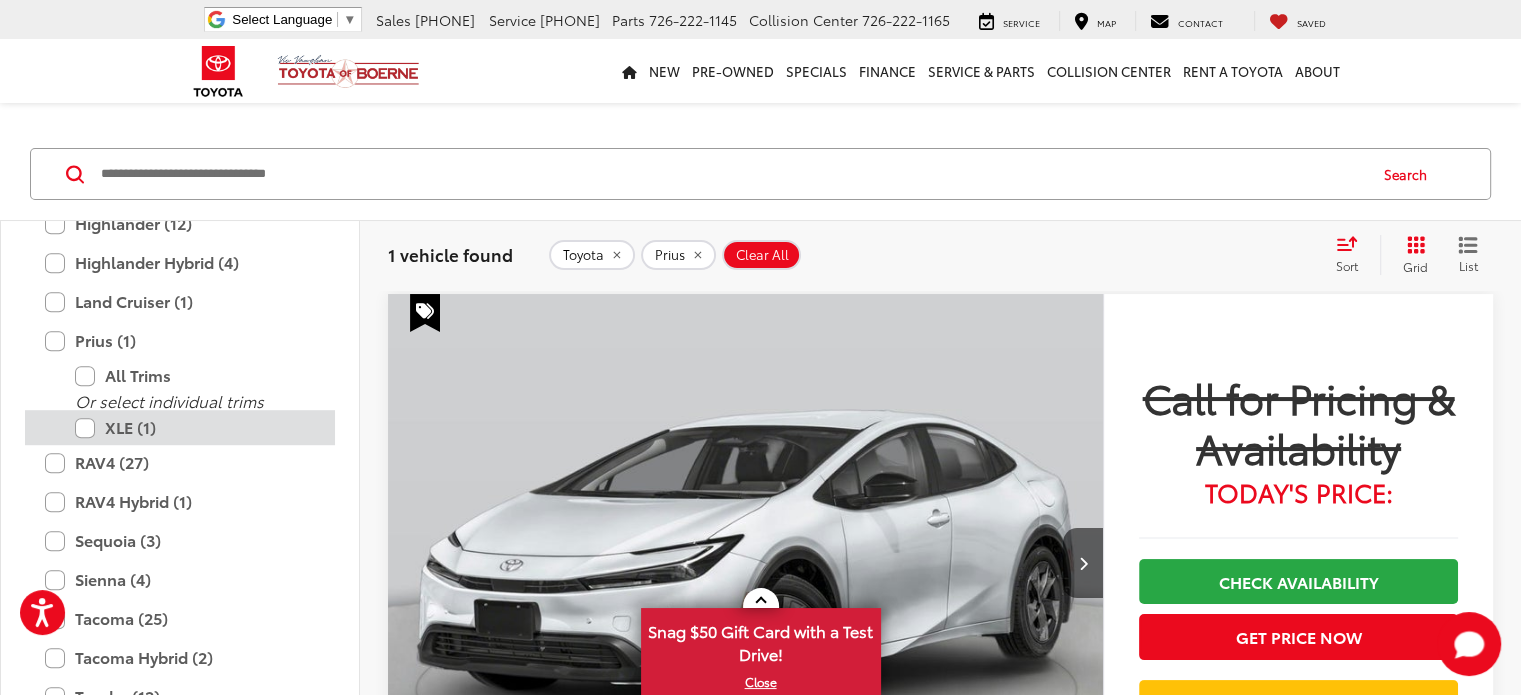 click on "XLE (1)" at bounding box center (195, 427) 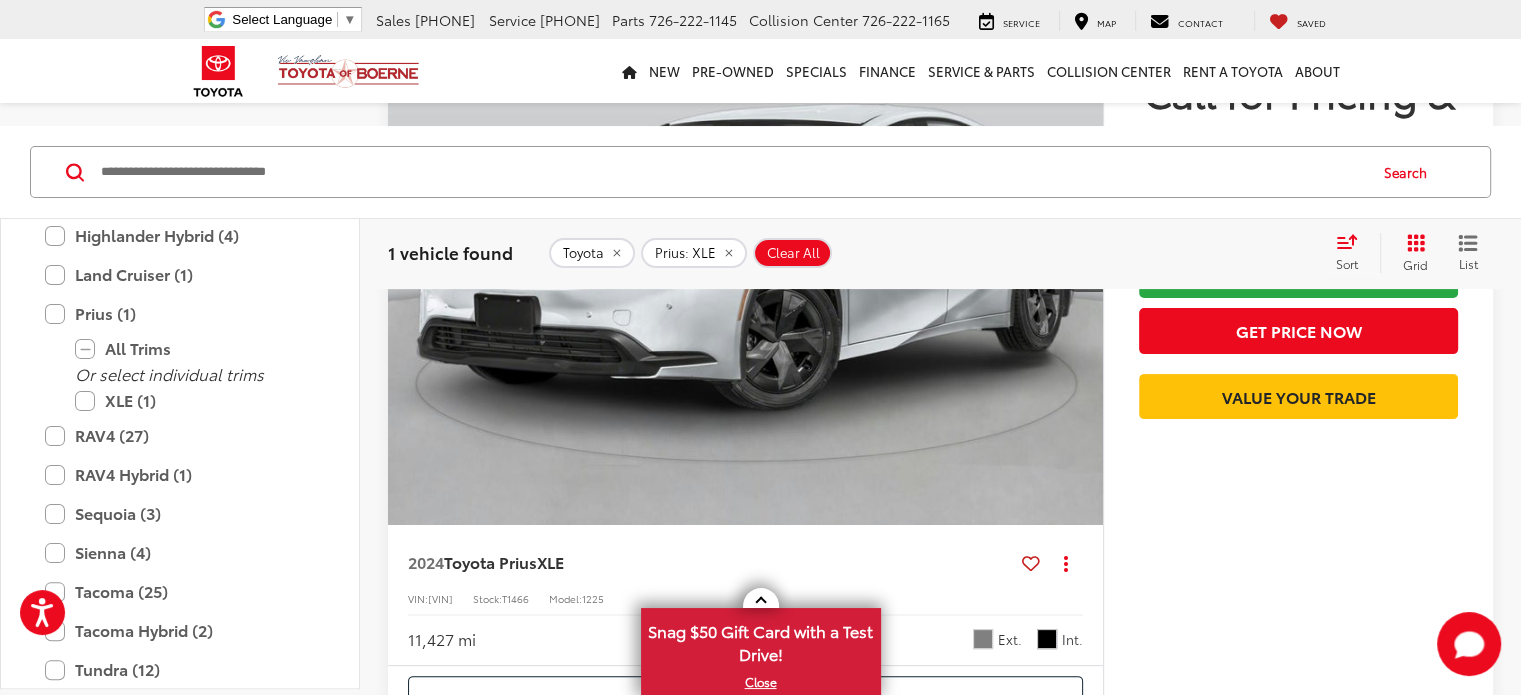 scroll, scrollTop: 383, scrollLeft: 0, axis: vertical 